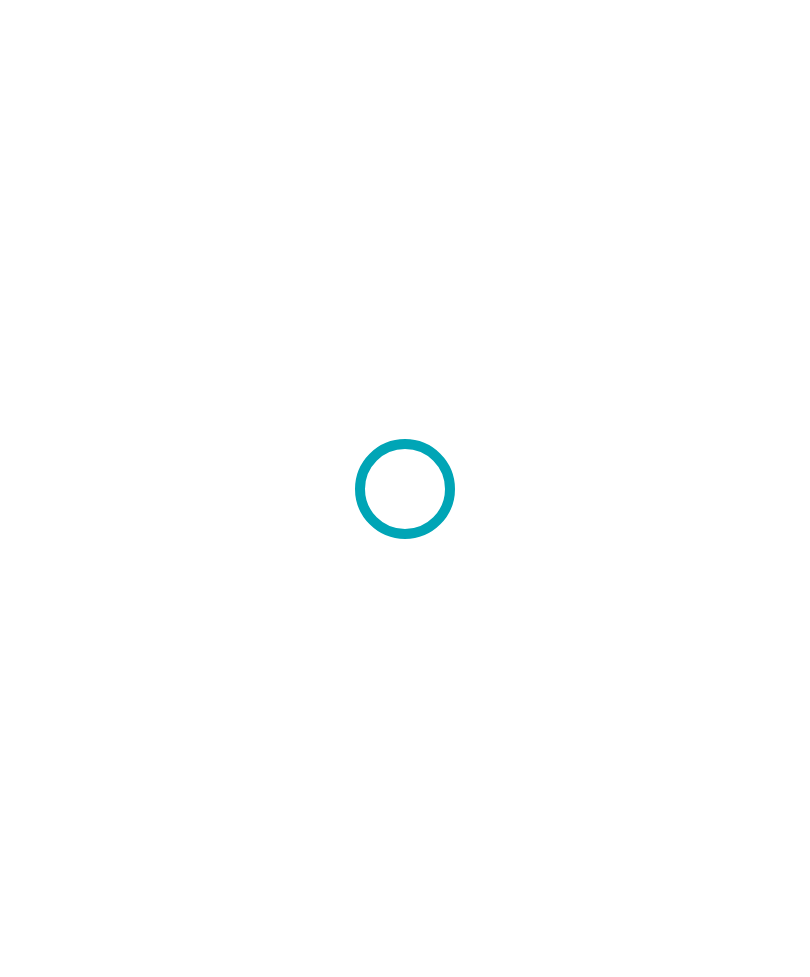 scroll, scrollTop: 0, scrollLeft: 0, axis: both 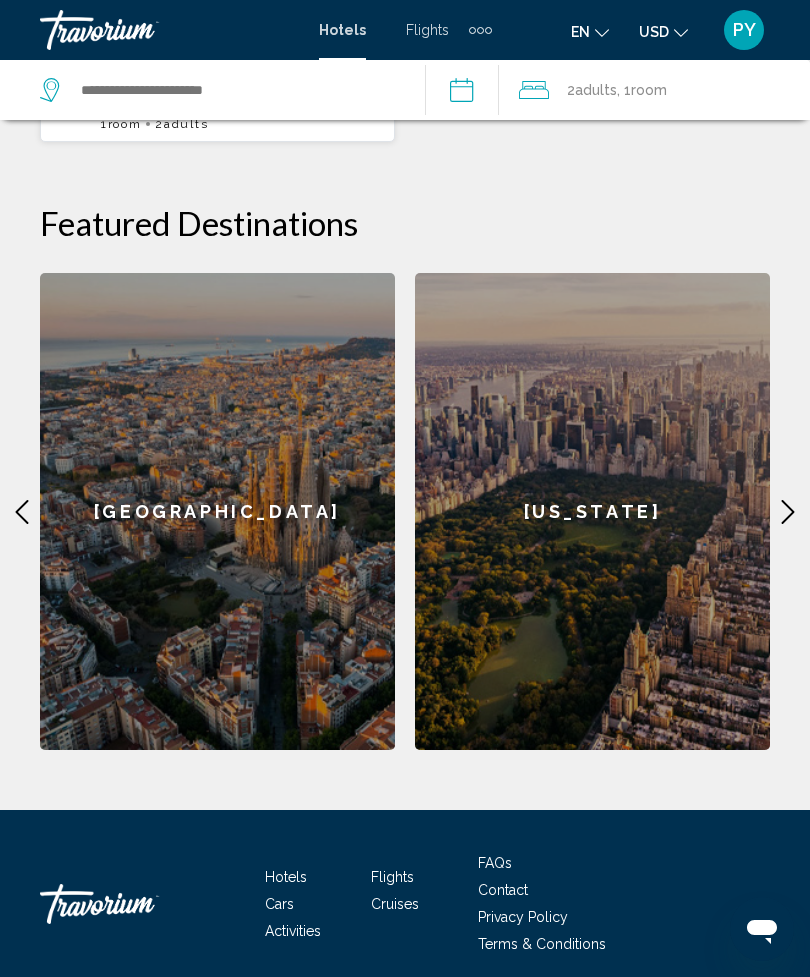 click on "Cruises" at bounding box center [395, 904] 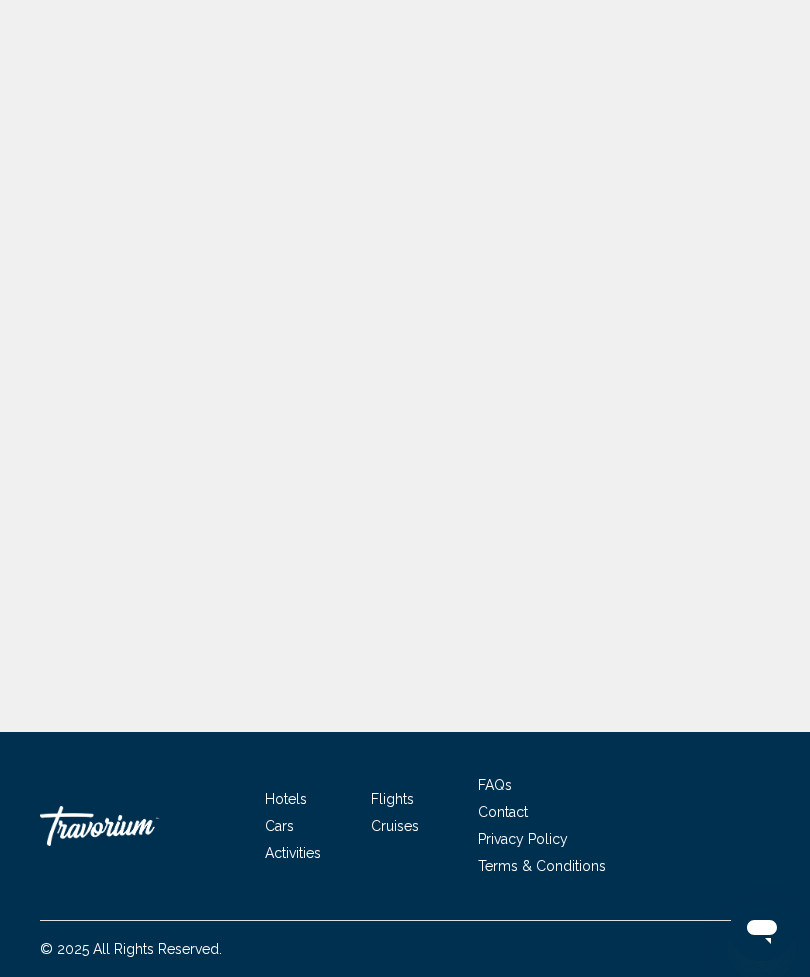 scroll, scrollTop: 0, scrollLeft: 0, axis: both 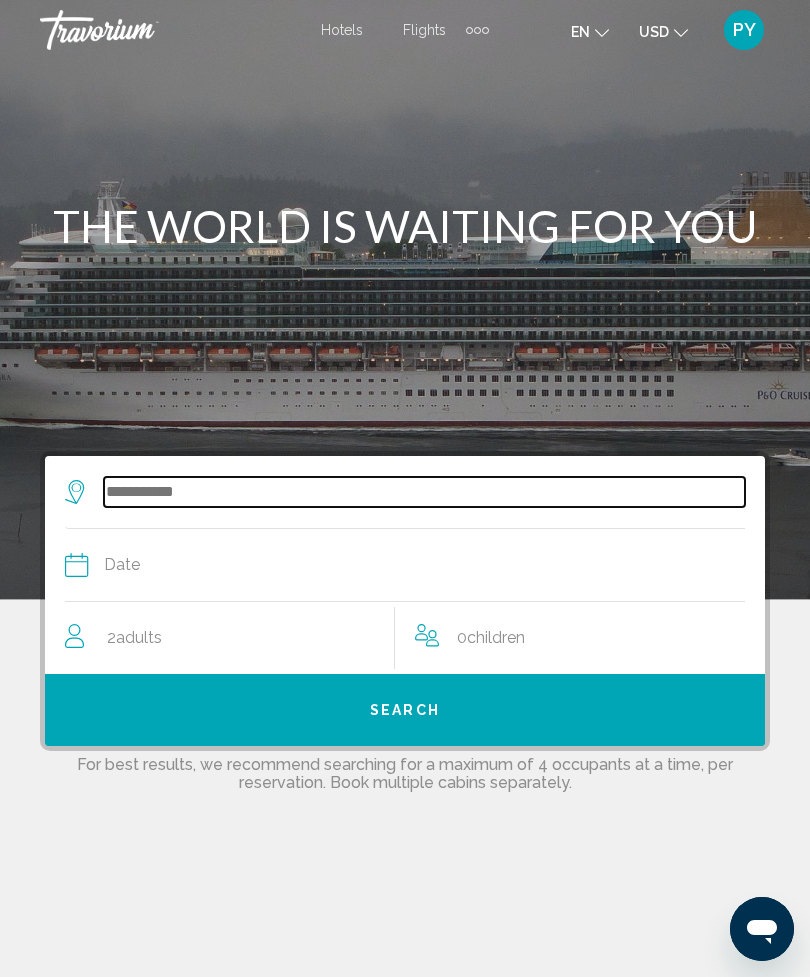 click at bounding box center (424, 492) 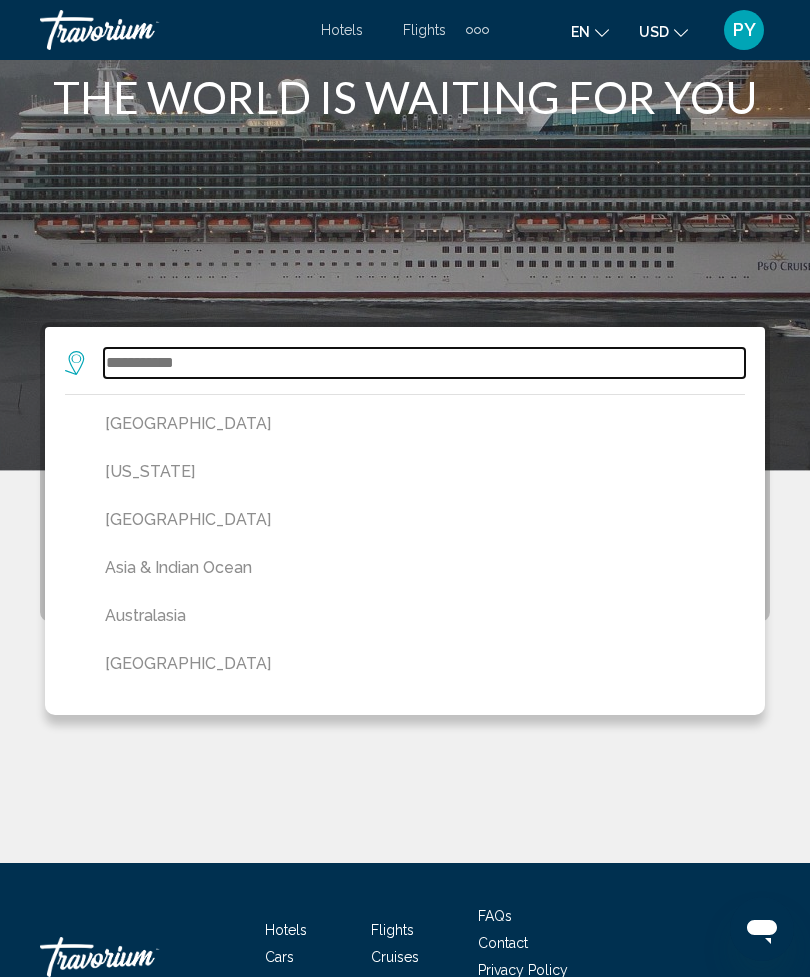 scroll, scrollTop: 196, scrollLeft: 0, axis: vertical 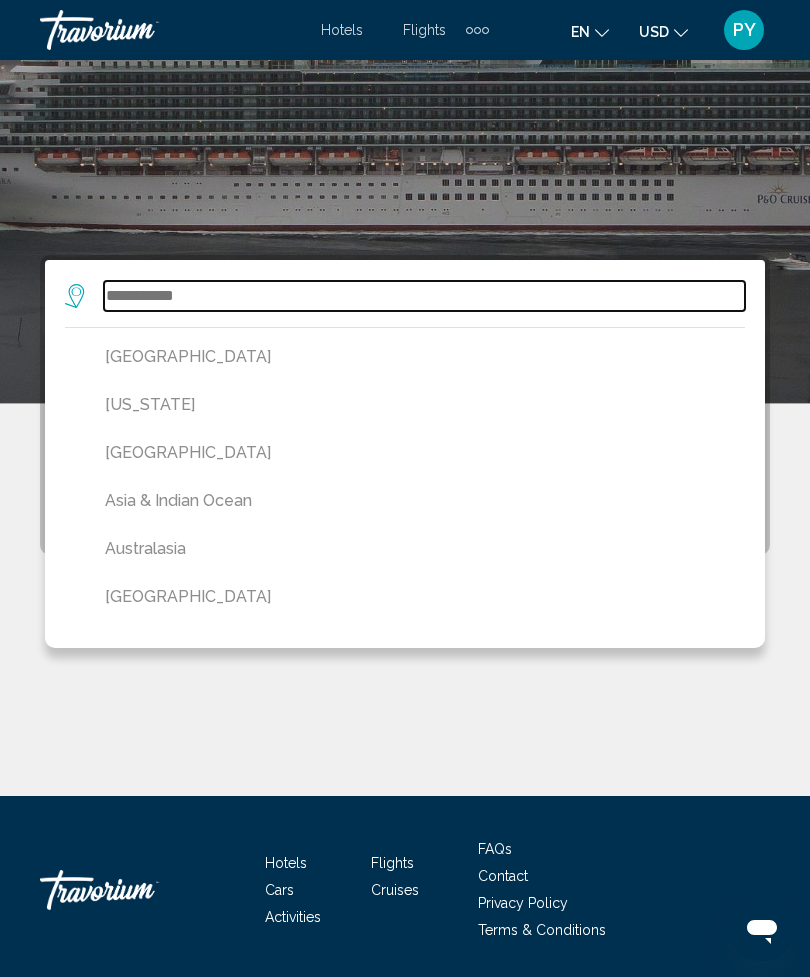 click at bounding box center [424, 296] 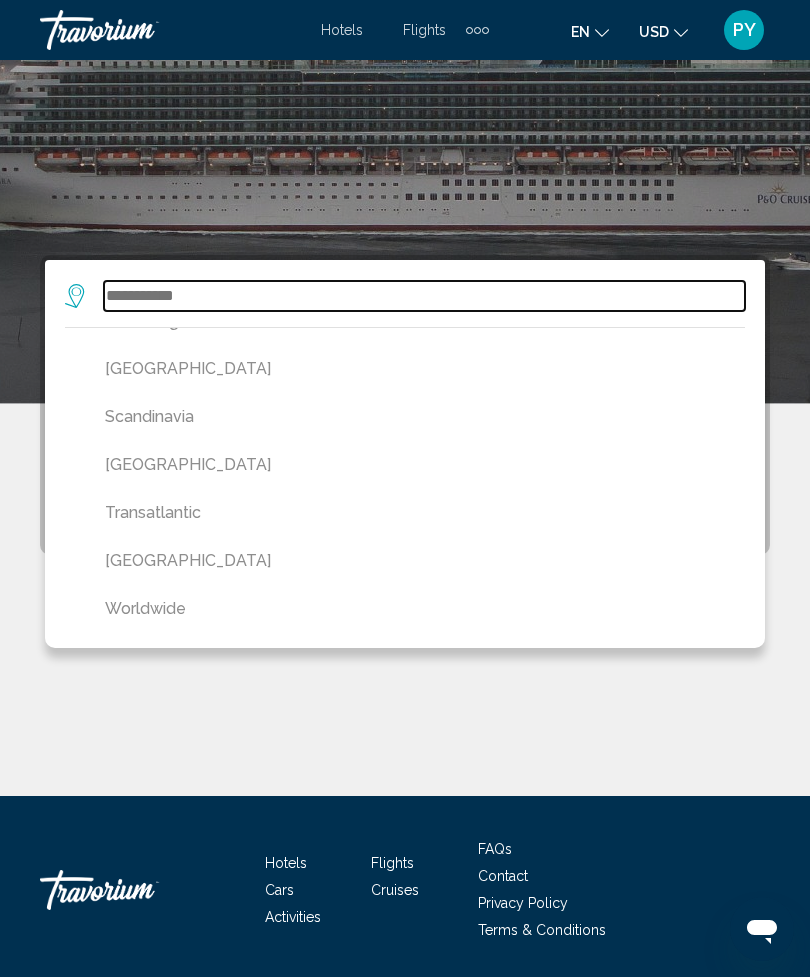 scroll, scrollTop: 1350, scrollLeft: 0, axis: vertical 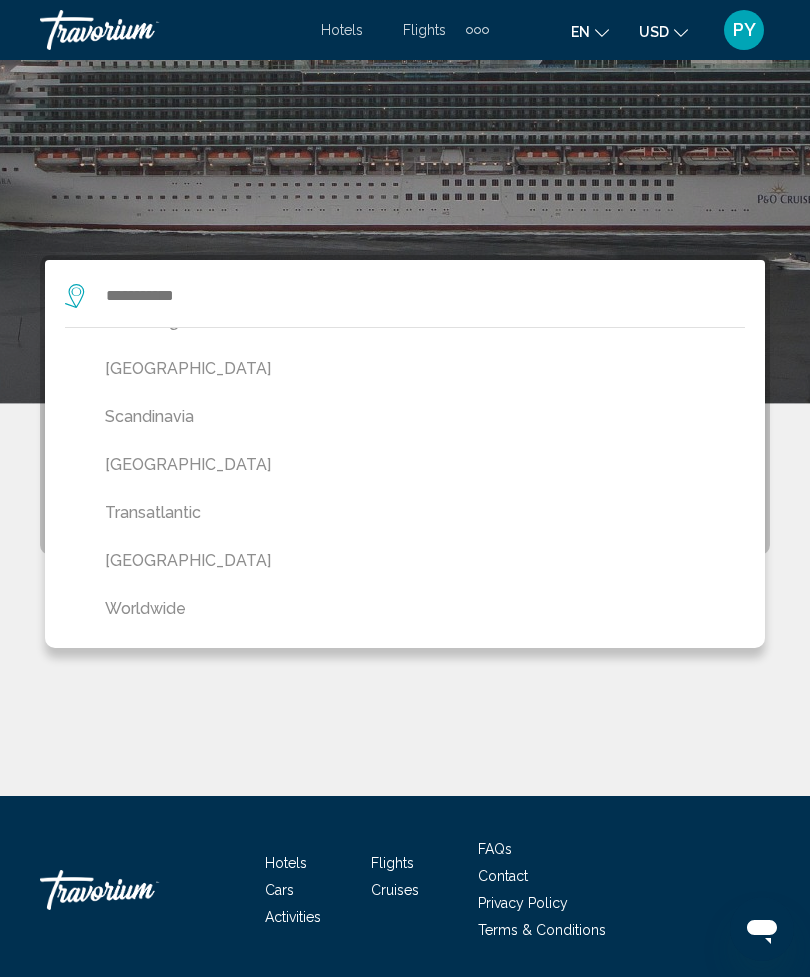 click on "Worldwide" at bounding box center [410, 609] 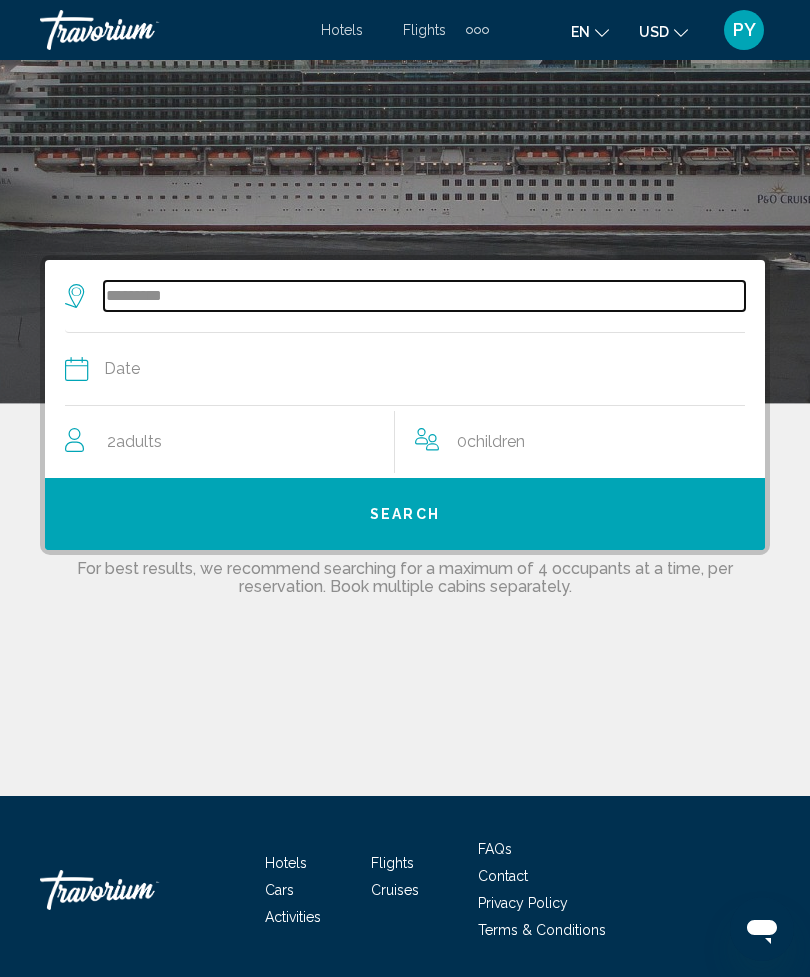 click on "*********" at bounding box center (424, 296) 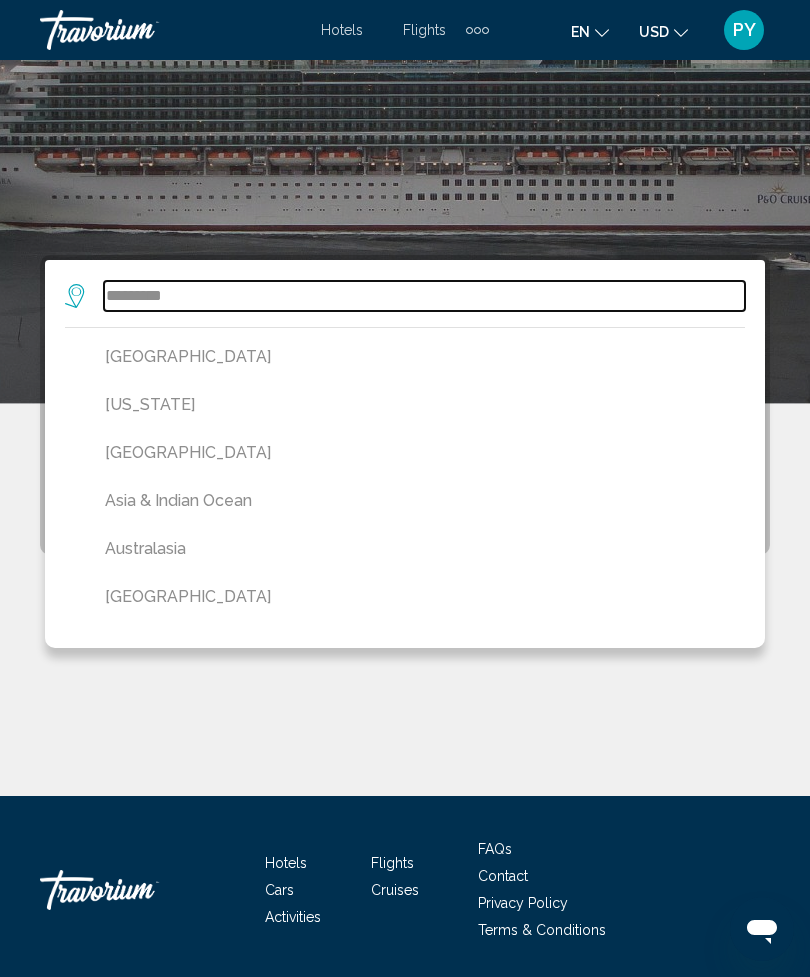 click on "*********" at bounding box center (424, 296) 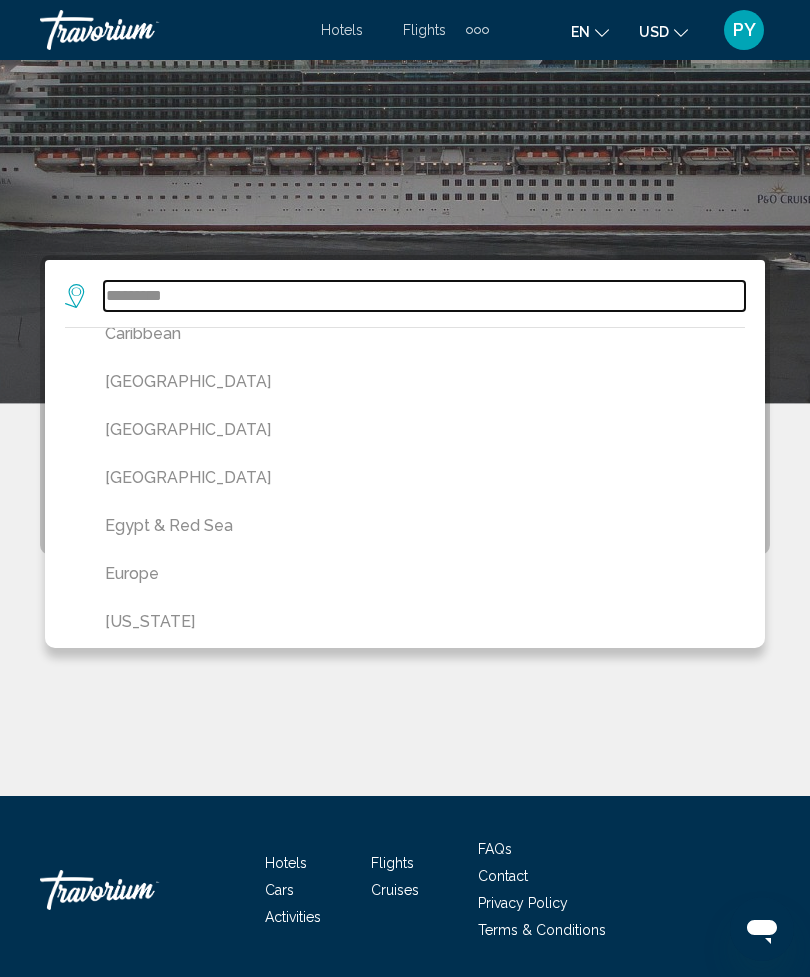 scroll, scrollTop: 474, scrollLeft: 0, axis: vertical 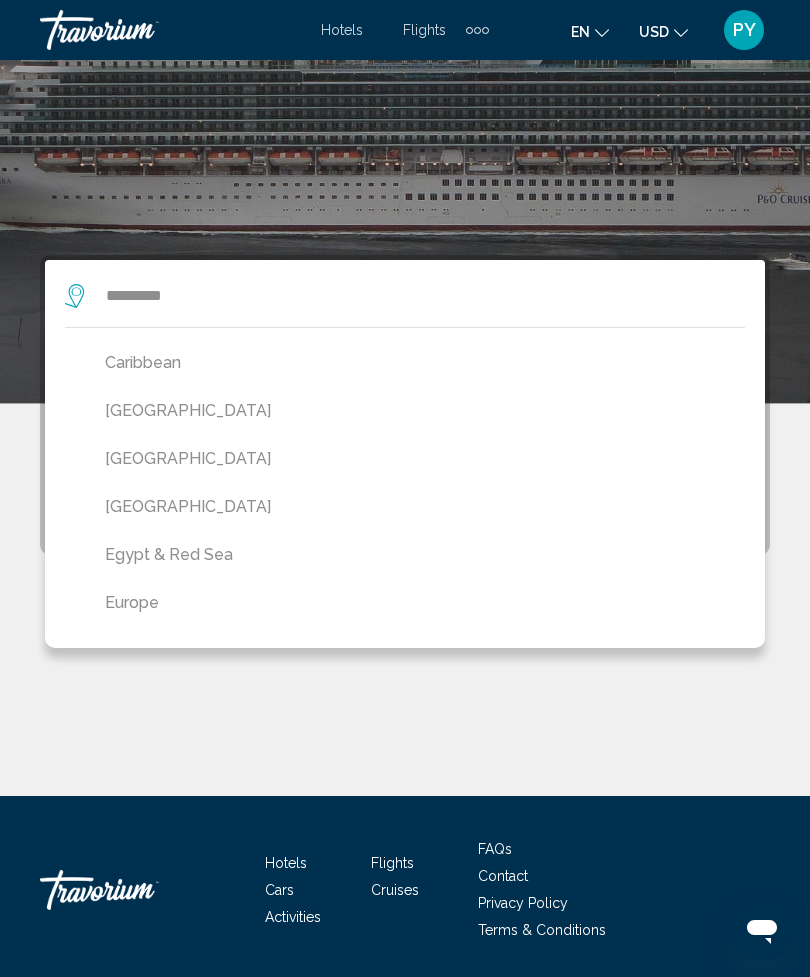 click on "Caribbean" at bounding box center [410, 363] 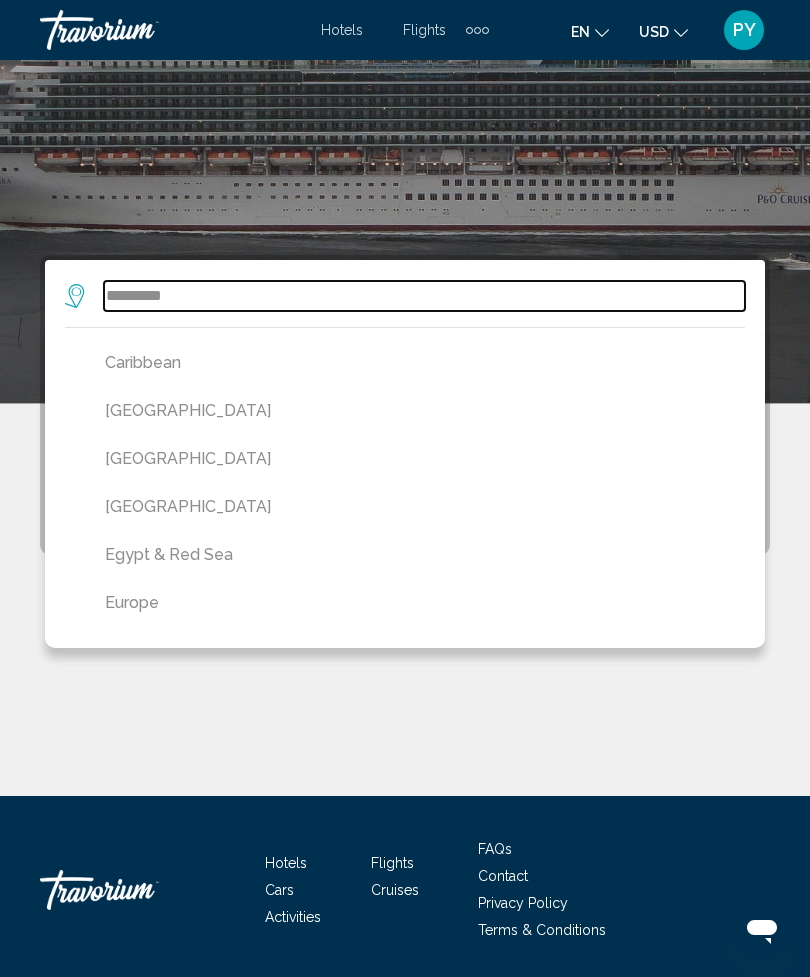 type on "*********" 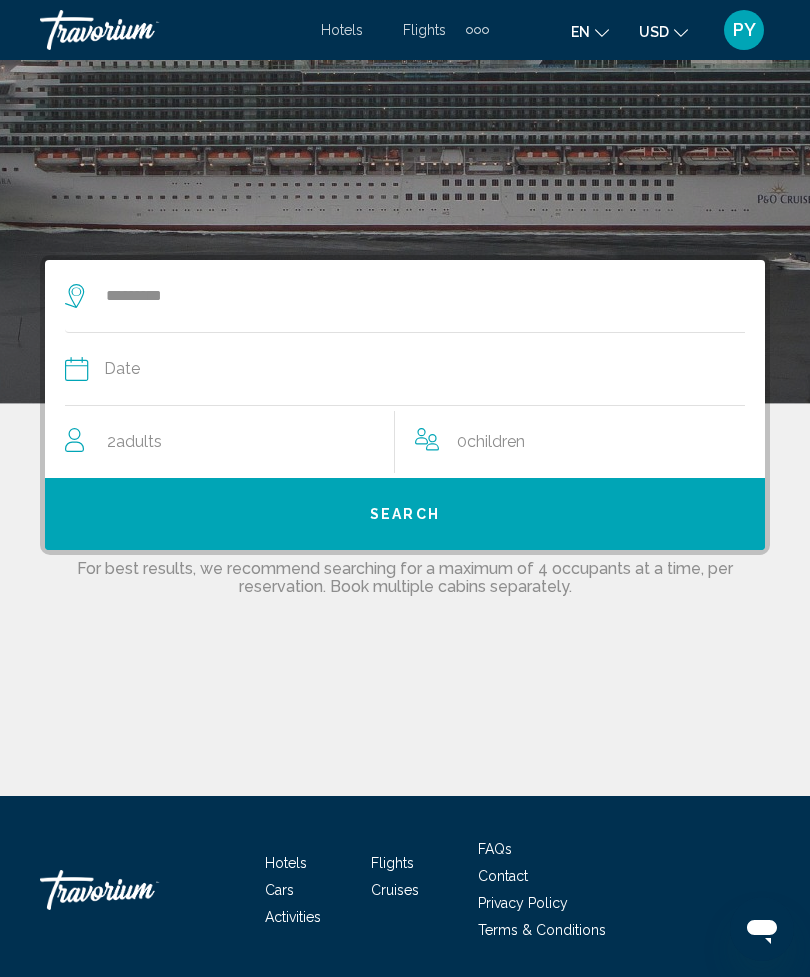 click on "Date" 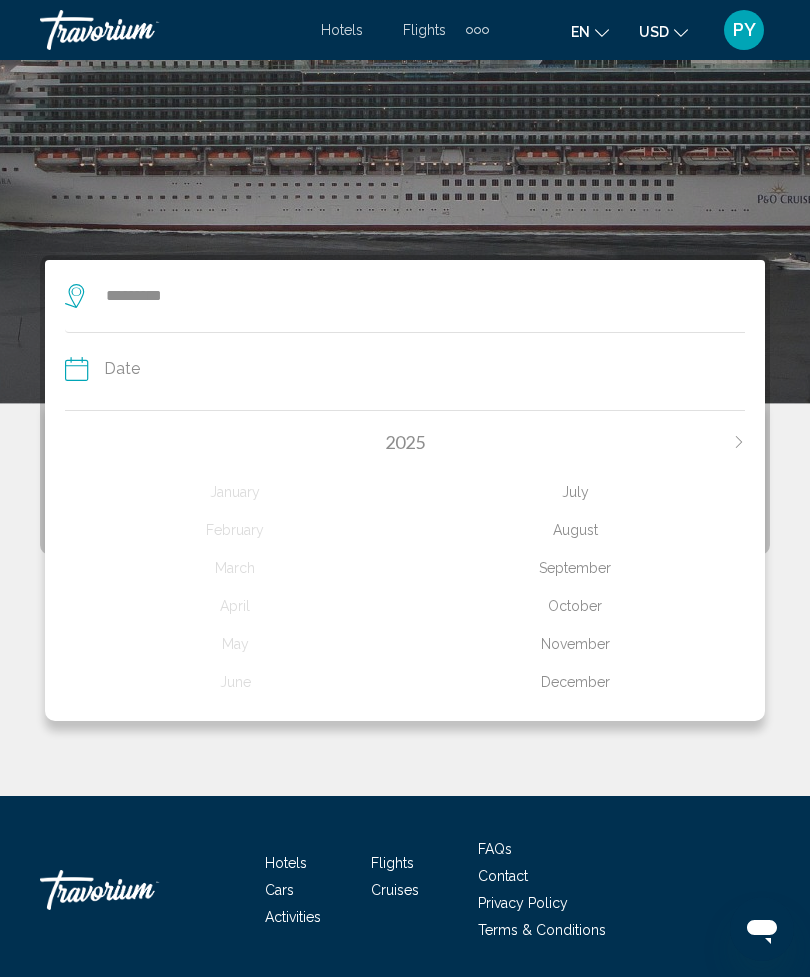 click on "August" 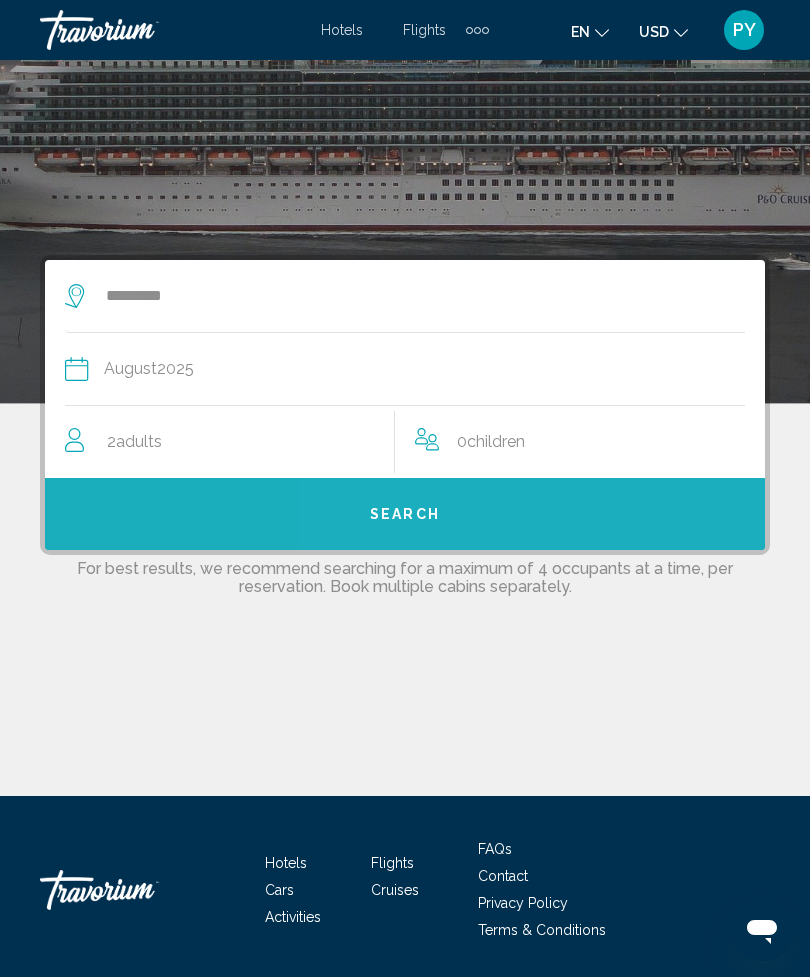 click on "Search" at bounding box center (405, 514) 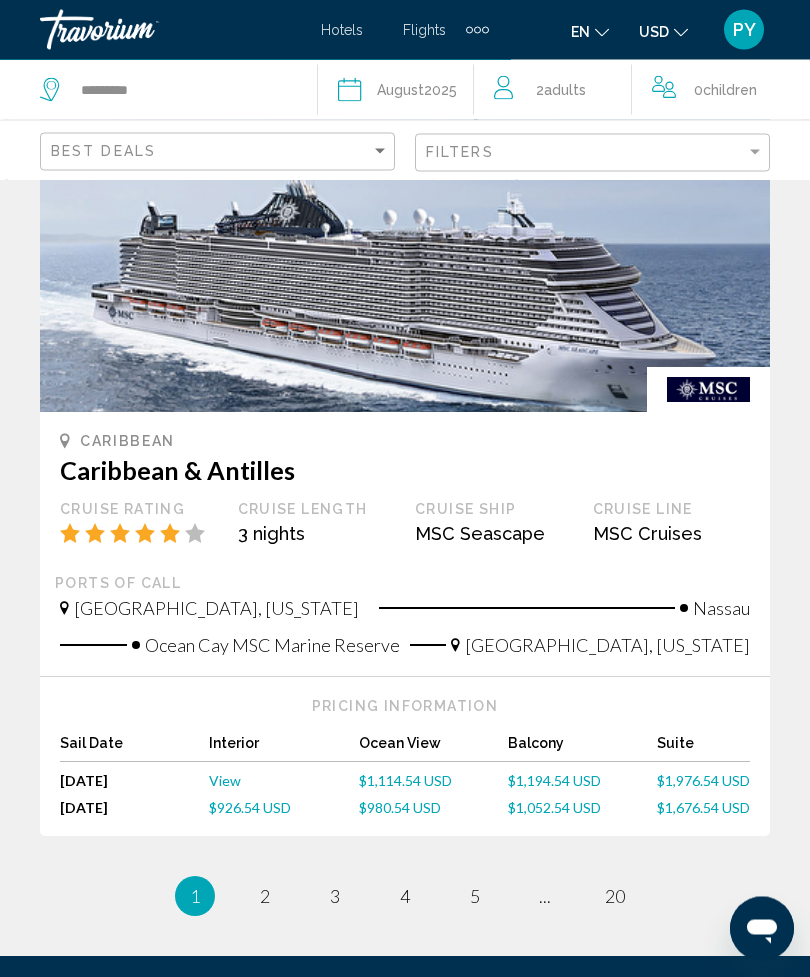 scroll, scrollTop: 4385, scrollLeft: 0, axis: vertical 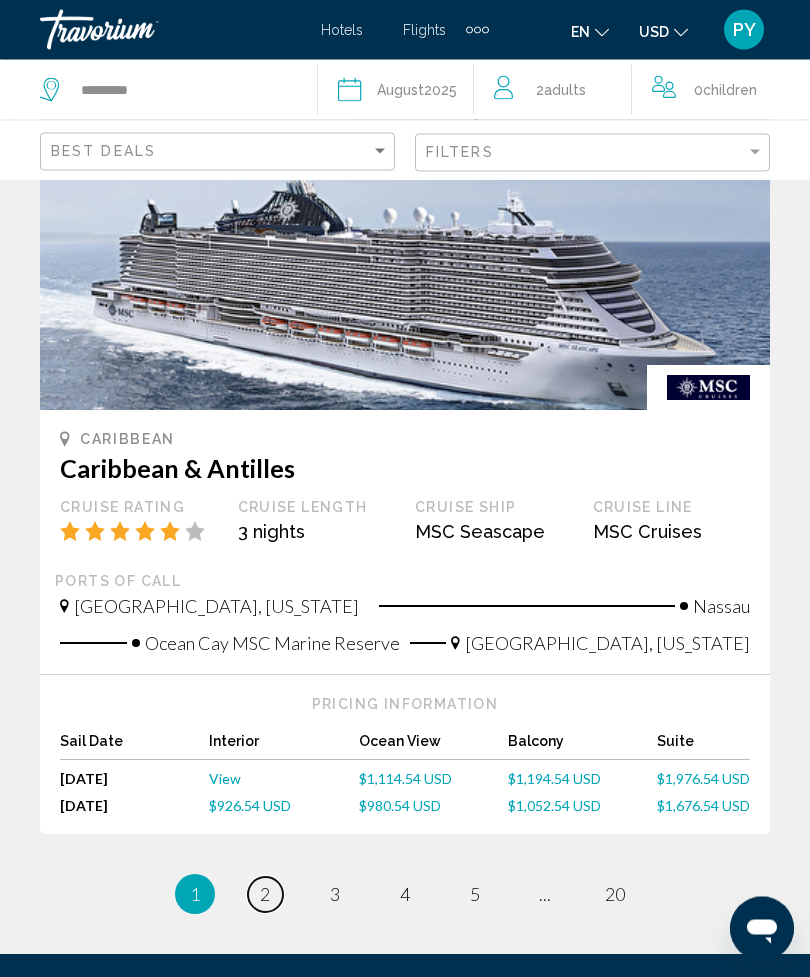 click on "page  2" at bounding box center [265, 895] 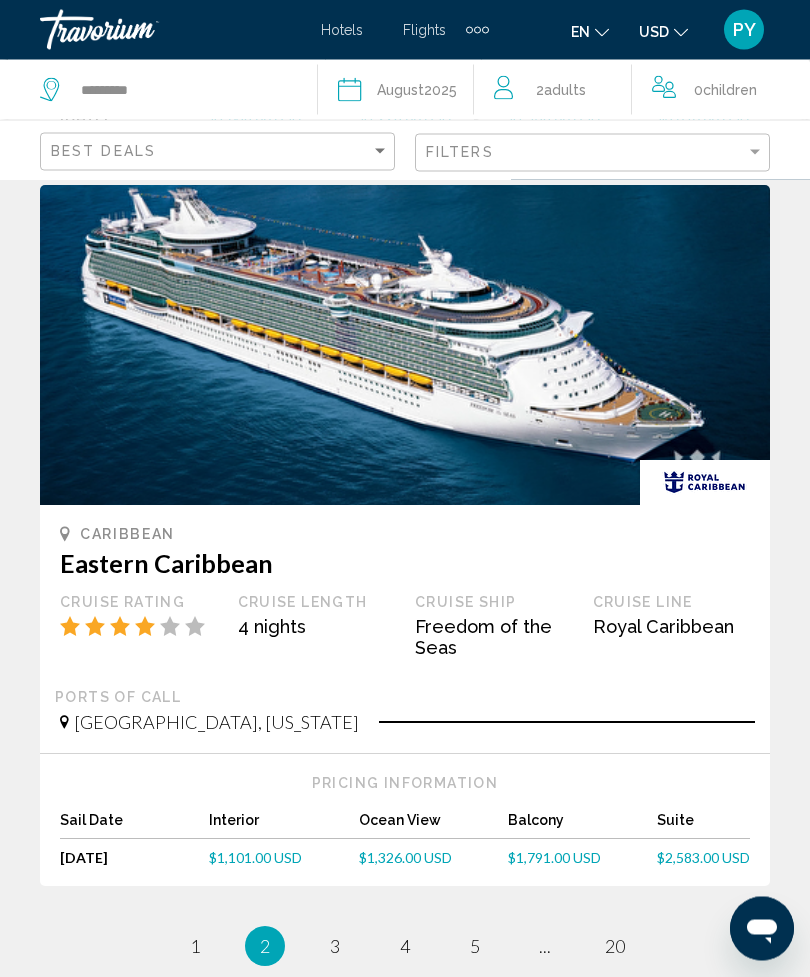 scroll, scrollTop: 4302, scrollLeft: 0, axis: vertical 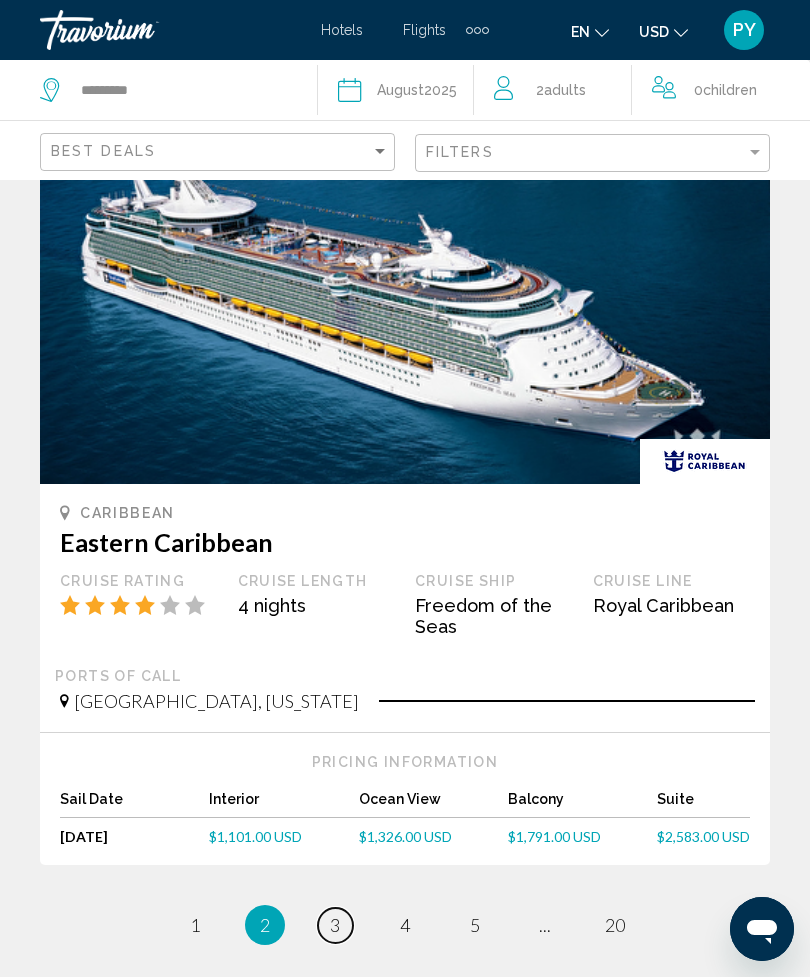 click on "page  3" at bounding box center (335, 925) 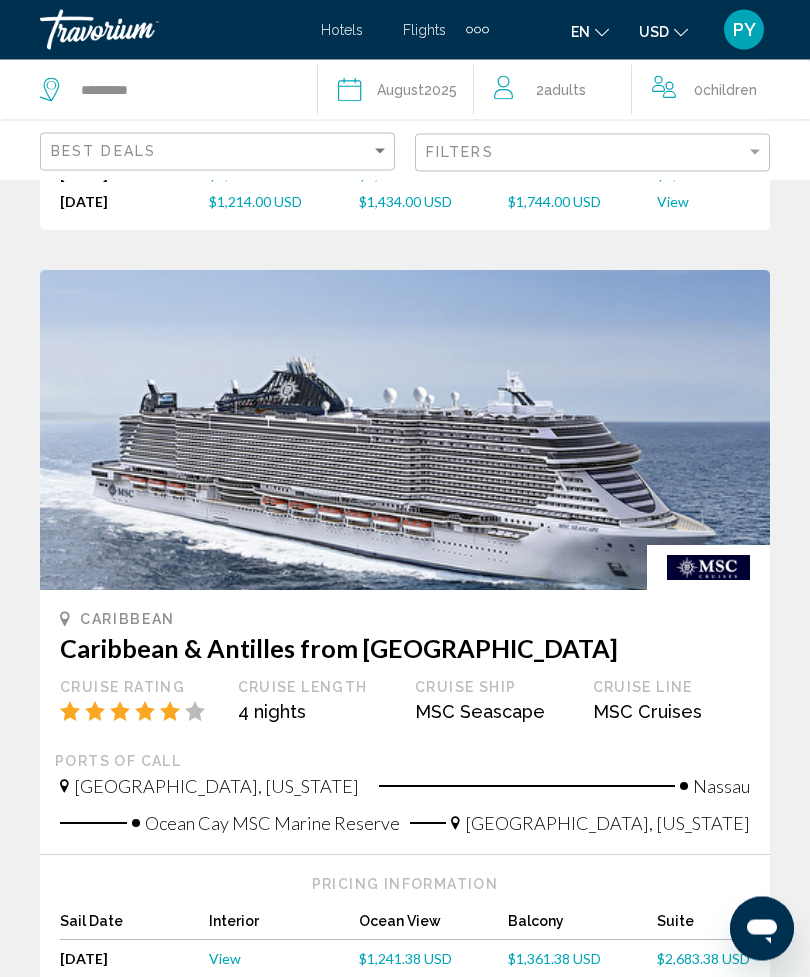 scroll, scrollTop: 4274, scrollLeft: 0, axis: vertical 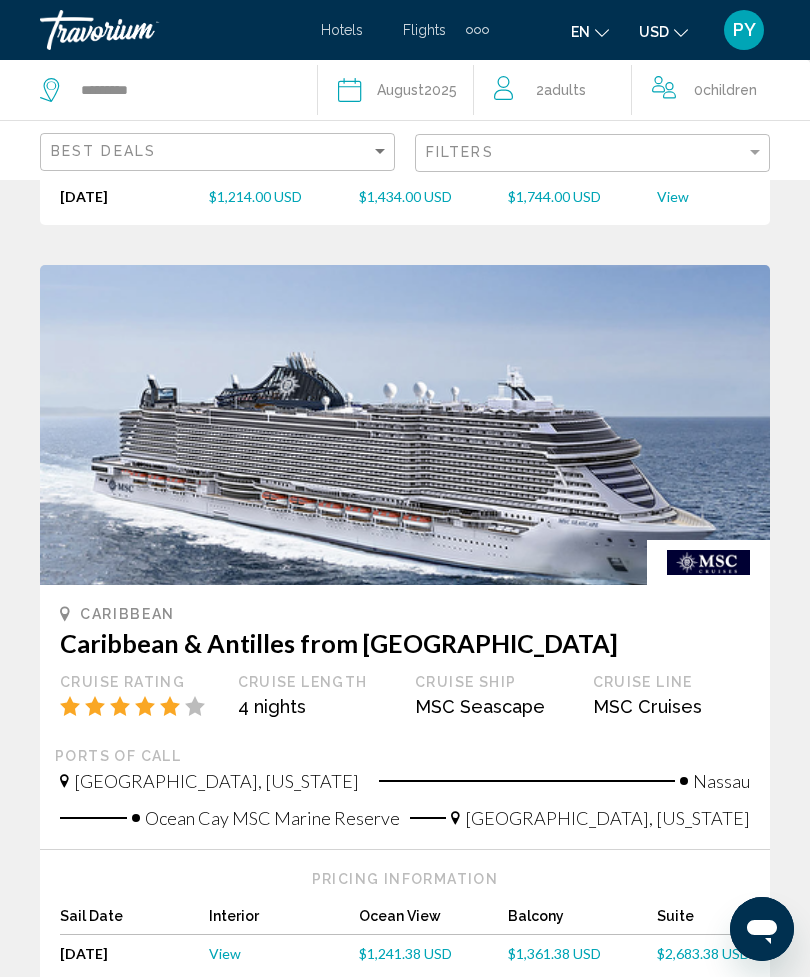 click on "page  4" at bounding box center [405, 1042] 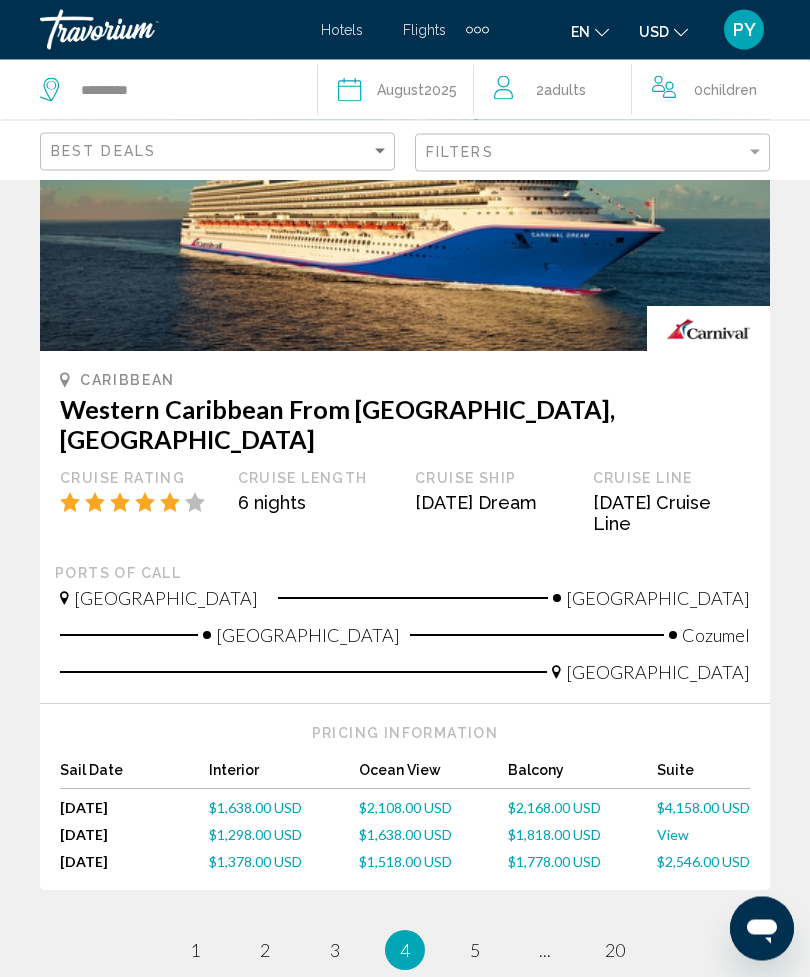 scroll, scrollTop: 4398, scrollLeft: 0, axis: vertical 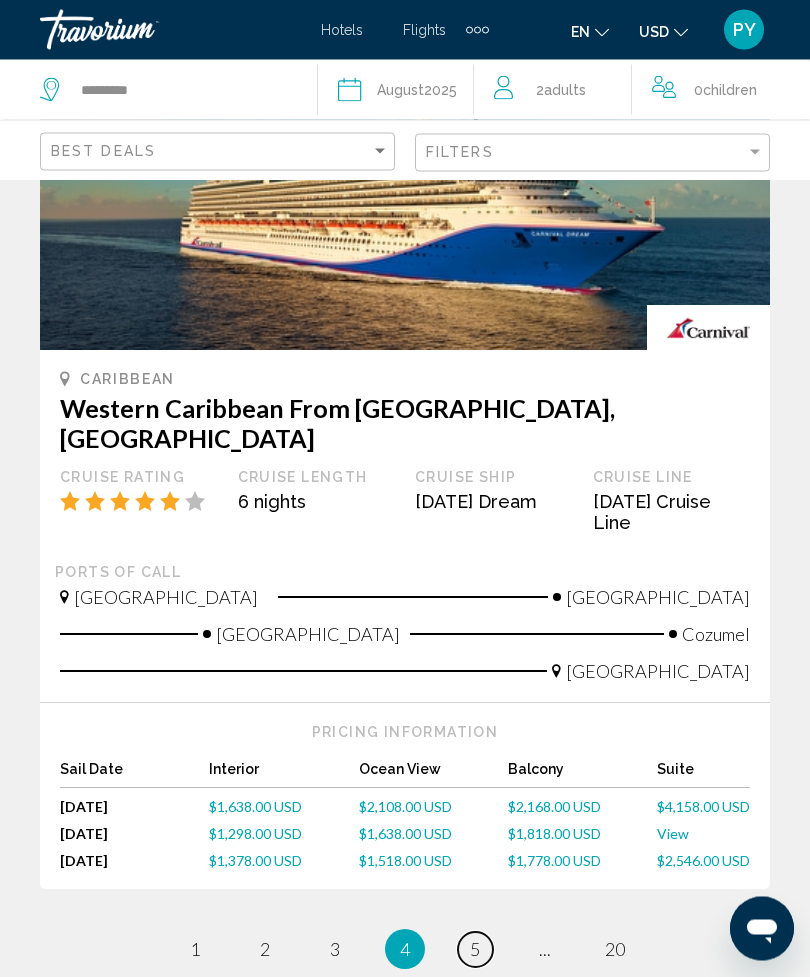 click on "5" at bounding box center [475, 950] 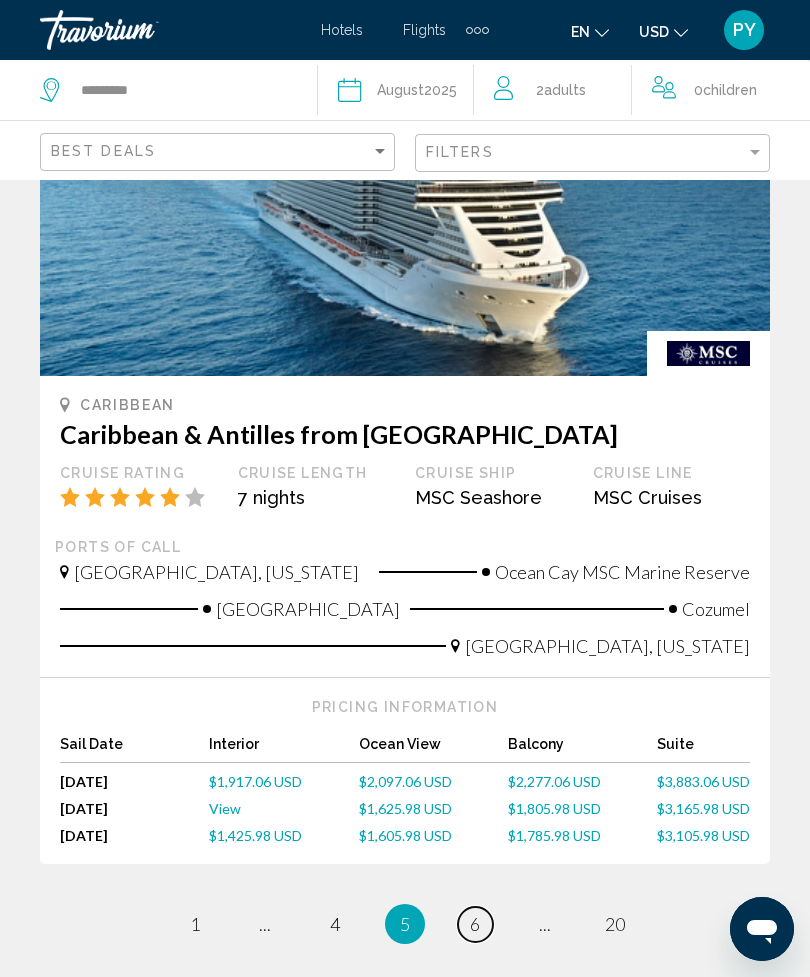 scroll, scrollTop: 4570, scrollLeft: 0, axis: vertical 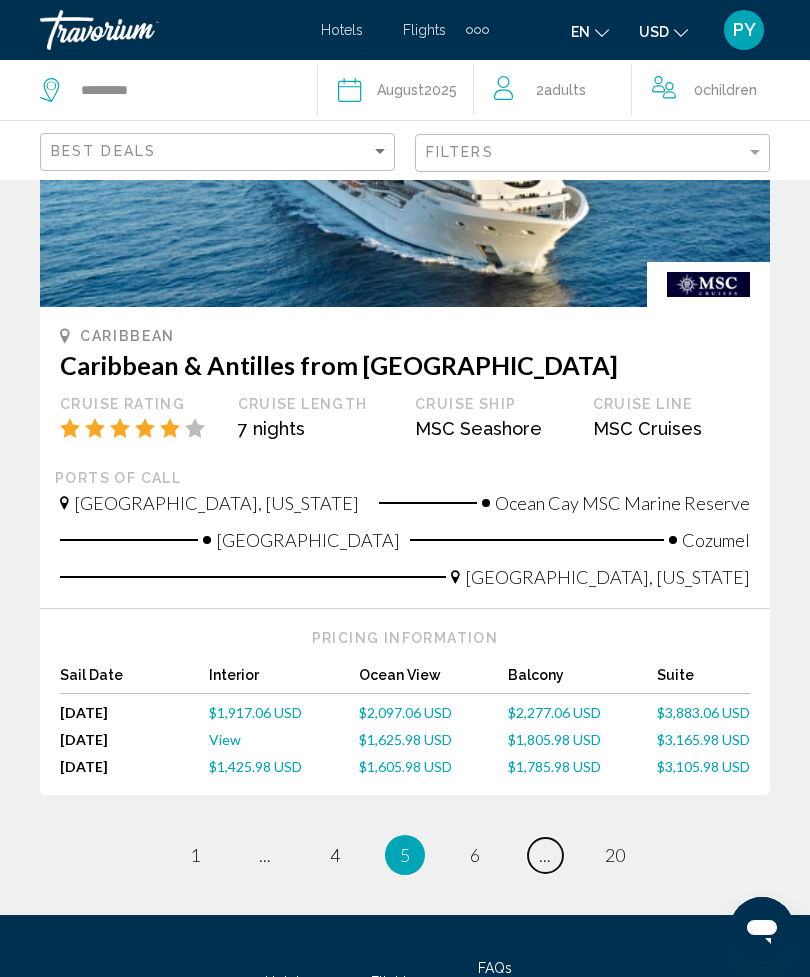 click on "page  ..." at bounding box center [545, 855] 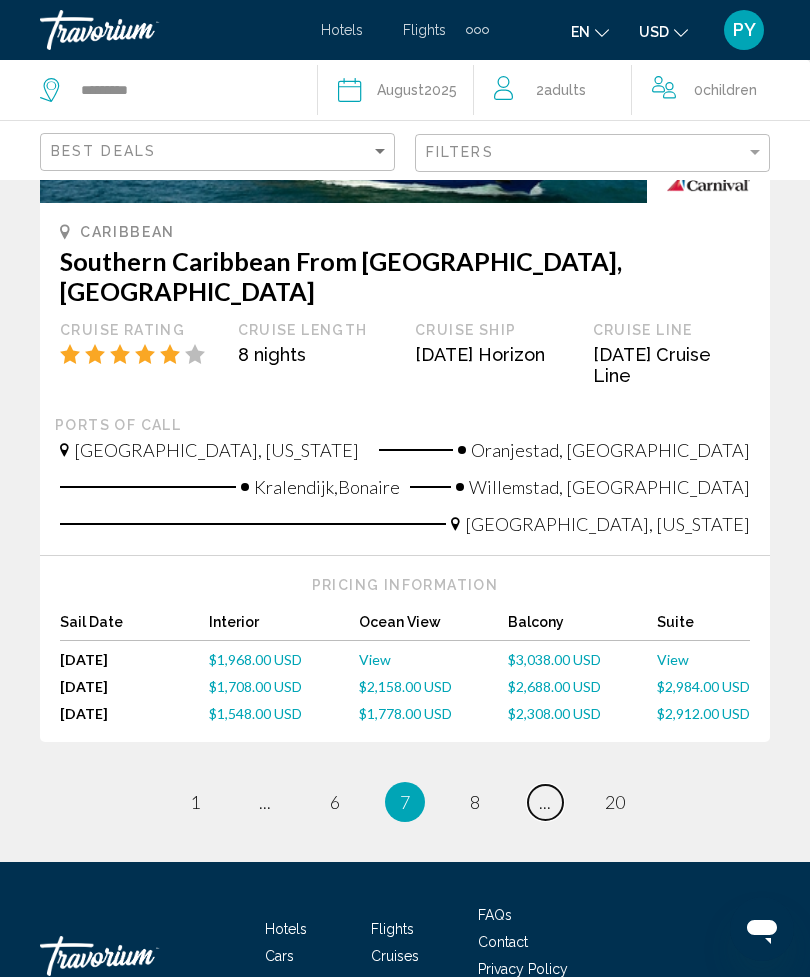 scroll, scrollTop: 4473, scrollLeft: 0, axis: vertical 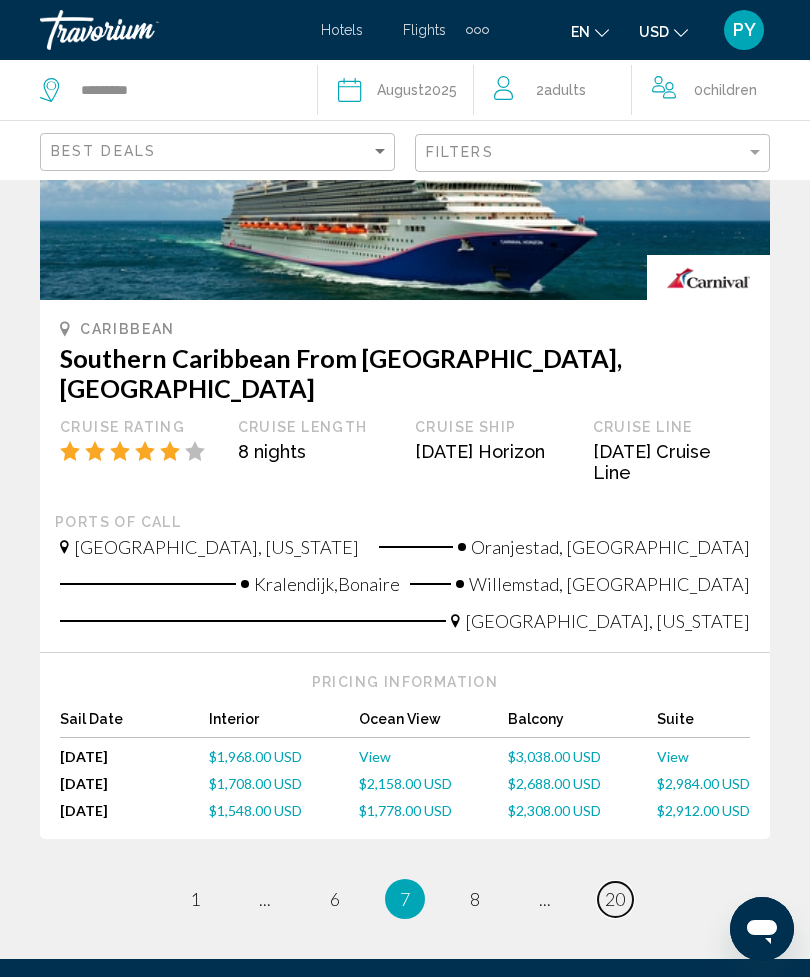 click on "20" at bounding box center [615, 899] 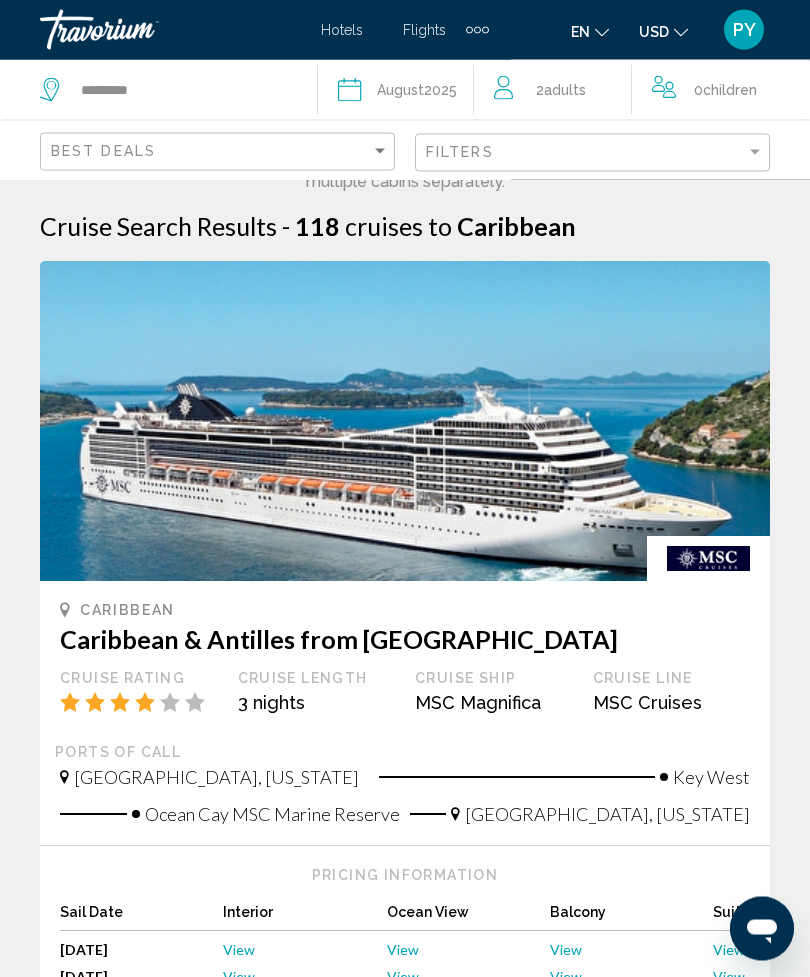 scroll, scrollTop: 0, scrollLeft: 0, axis: both 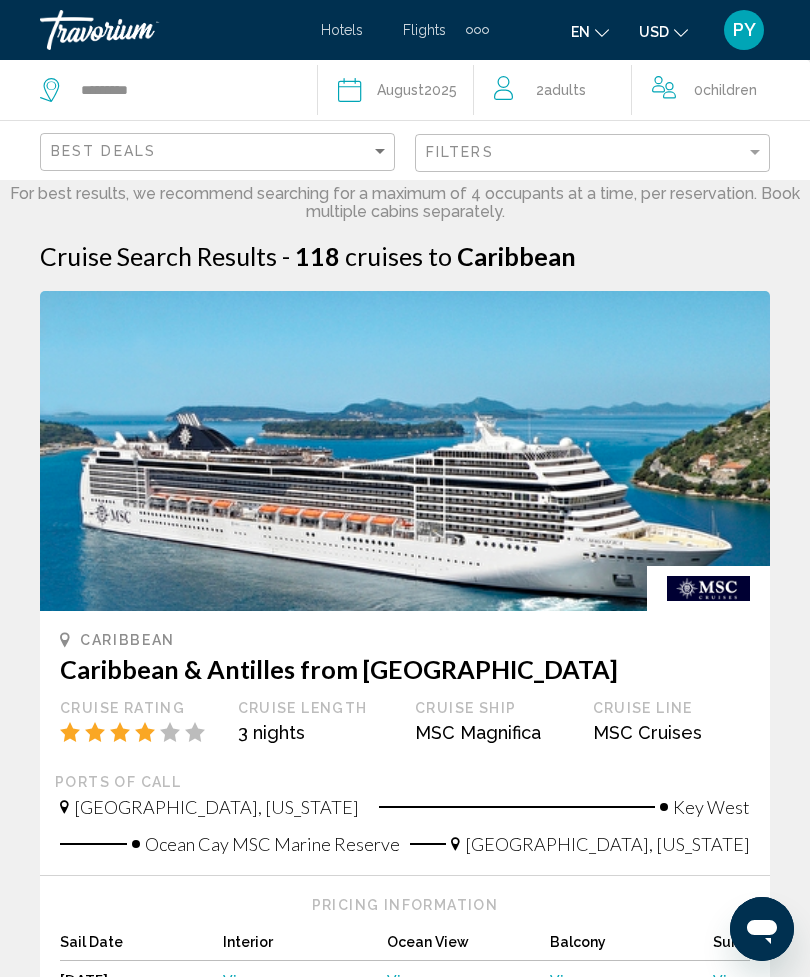 click on "Hotels Flights Cars Cruises Activities Hotels Flights Cars Cruises Activities en
English Español Français Italiano Português русский USD
USD ($) MXN (Mex$) CAD (Can$) GBP (£) EUR (€) AUD (A$) NZD (NZ$) CNY (CN¥) PY Login" at bounding box center (405, 30) 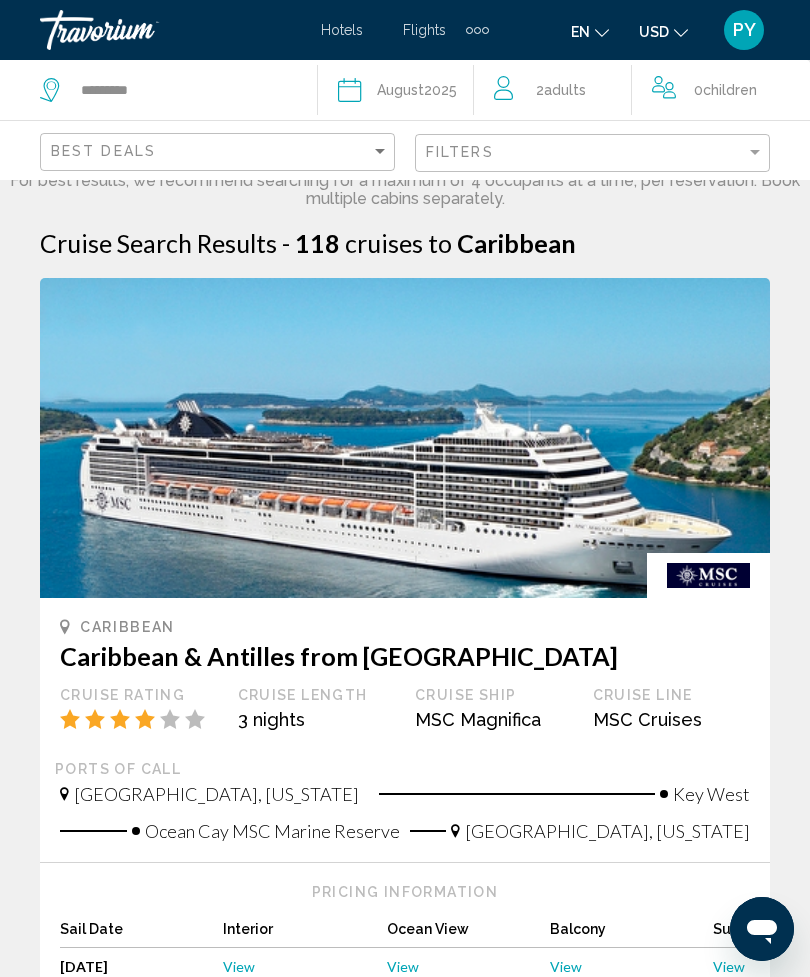 scroll, scrollTop: 0, scrollLeft: 0, axis: both 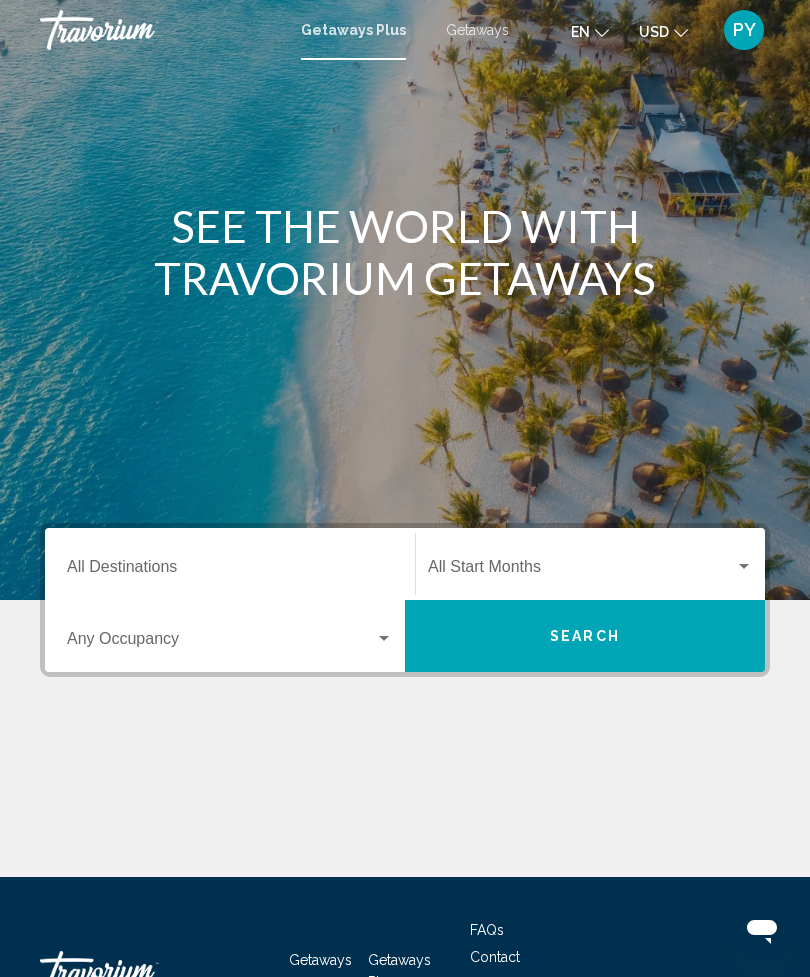 click on "Destination All Destinations" at bounding box center [230, 571] 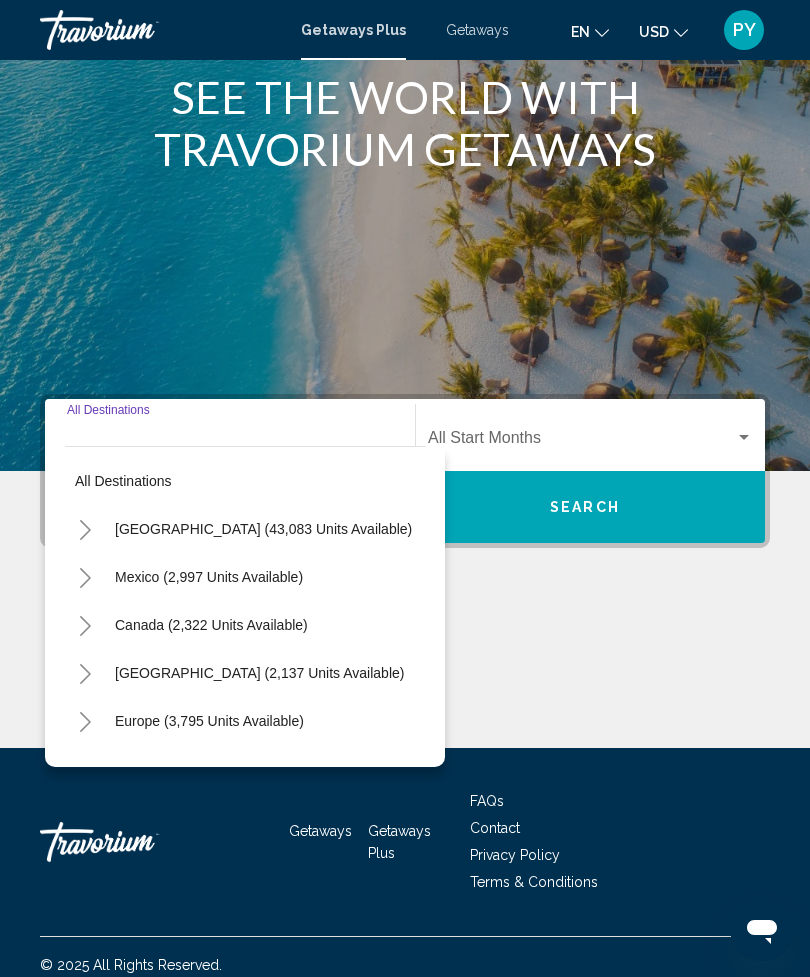 scroll, scrollTop: 145, scrollLeft: 0, axis: vertical 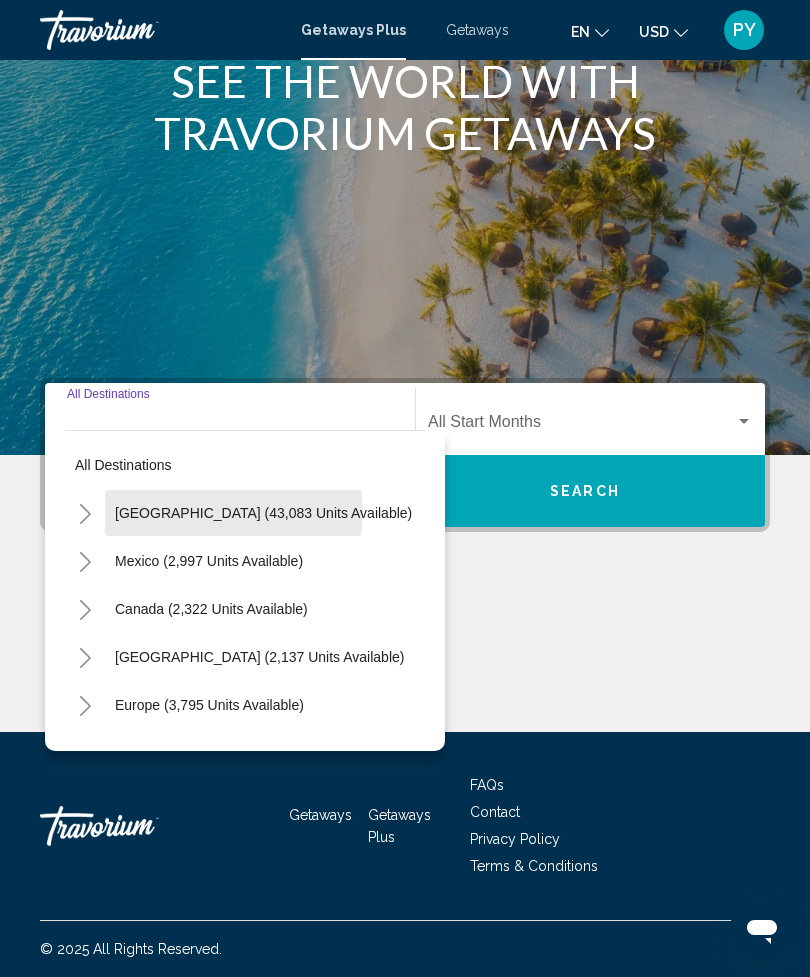click on "[GEOGRAPHIC_DATA] (43,083 units available)" at bounding box center [209, 561] 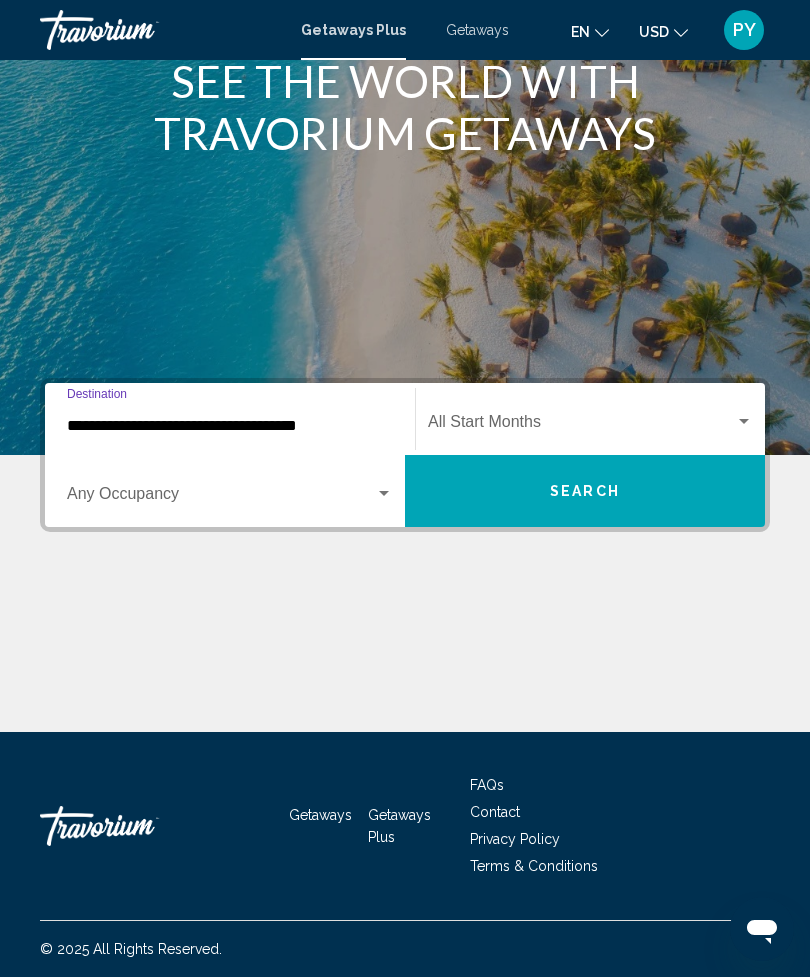 click at bounding box center [581, 426] 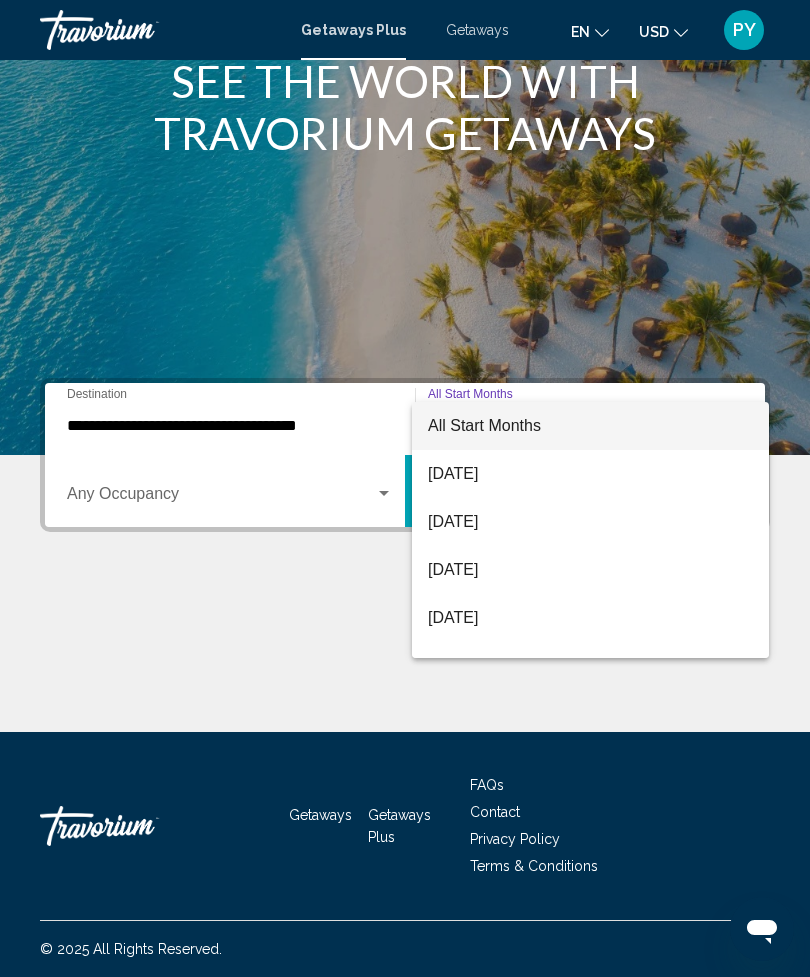 click at bounding box center (405, 488) 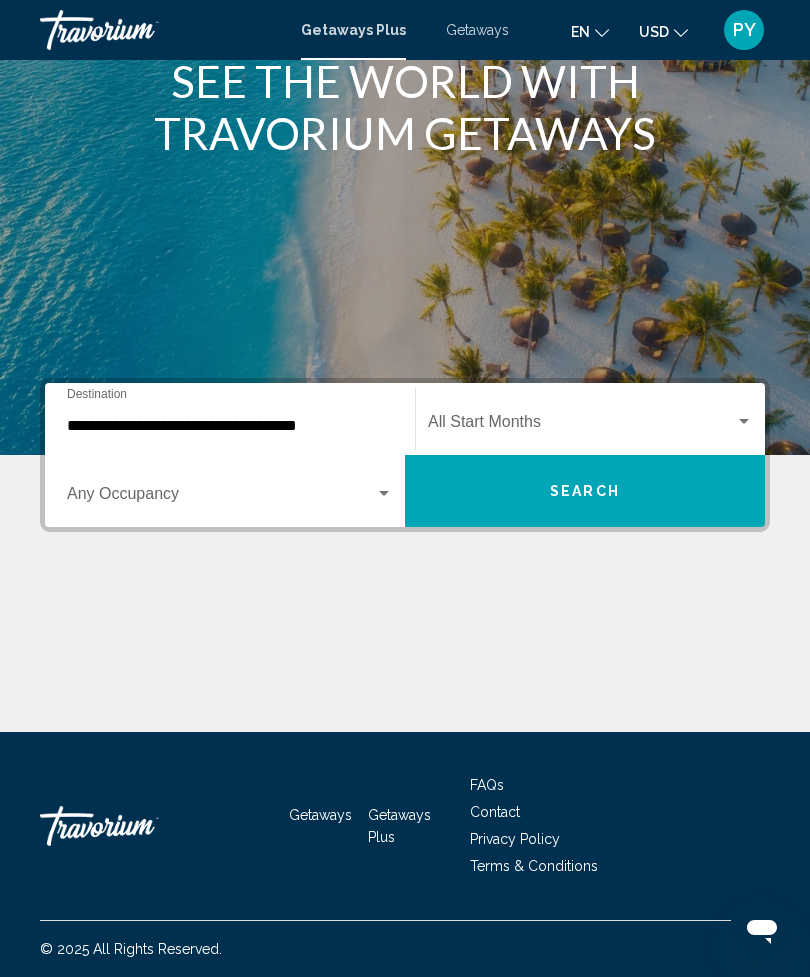 click at bounding box center [384, 494] 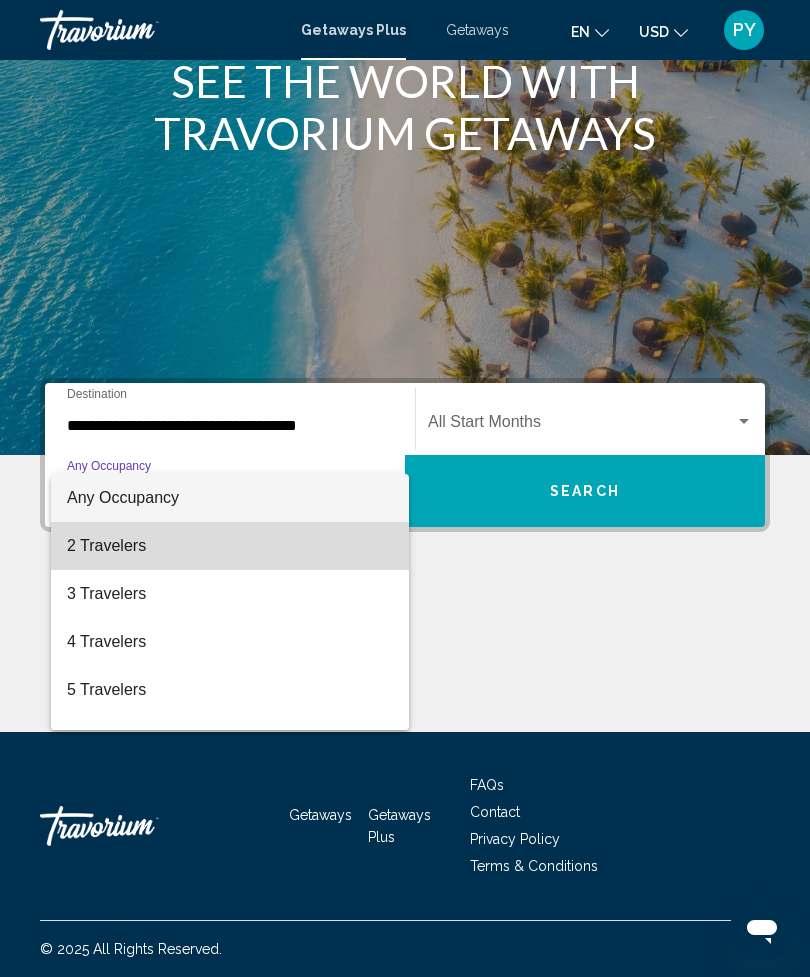 click on "2 Travelers" at bounding box center [230, 546] 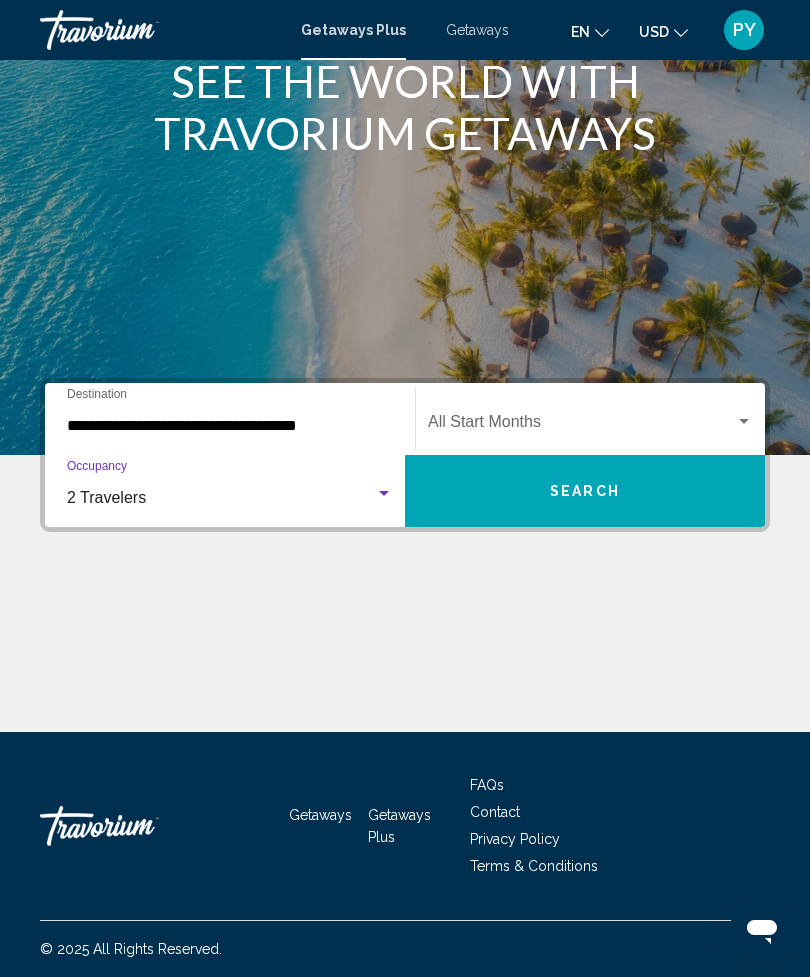 click on "Start Month All Start Months" 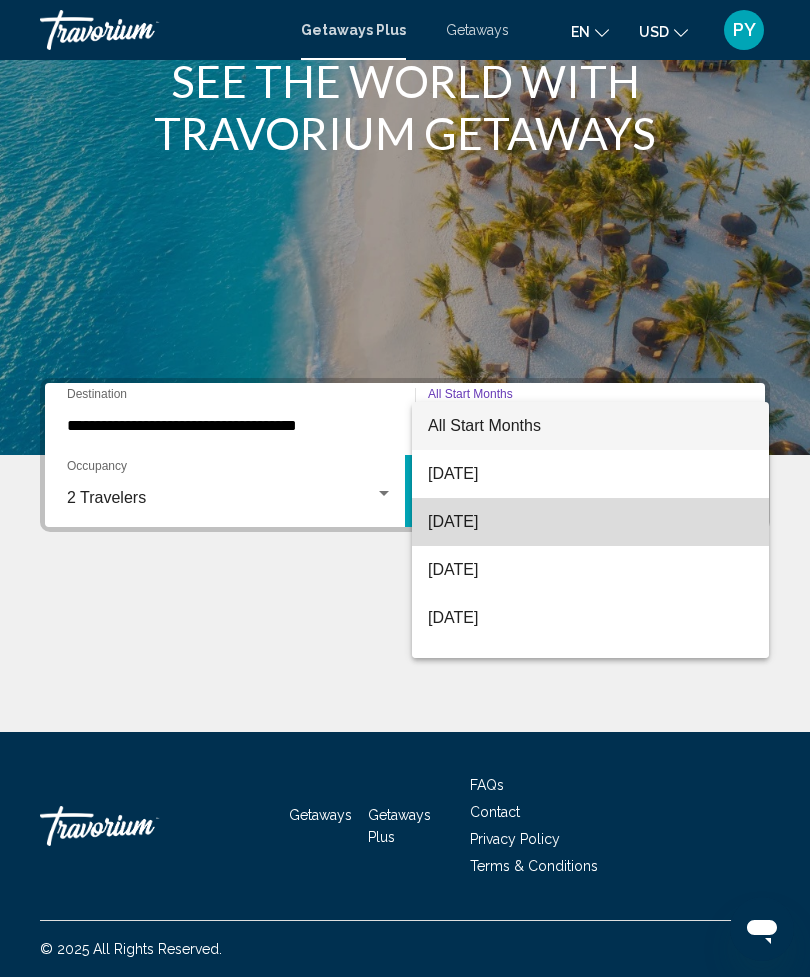 click on "[DATE]" at bounding box center (590, 522) 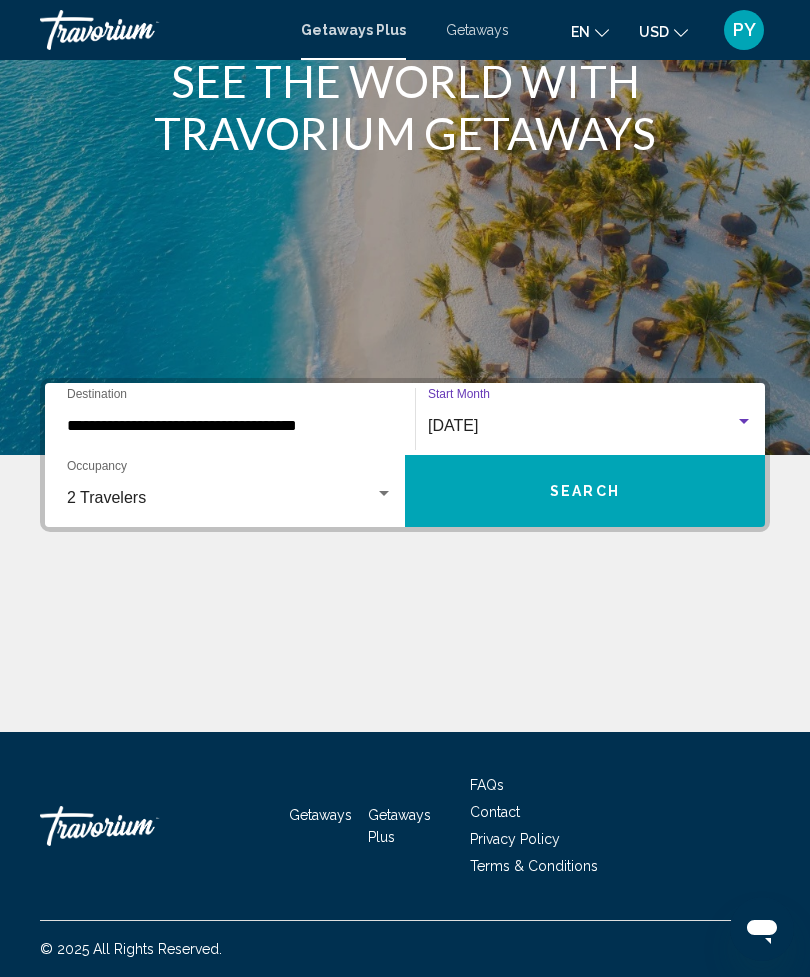click on "Search" at bounding box center (585, 491) 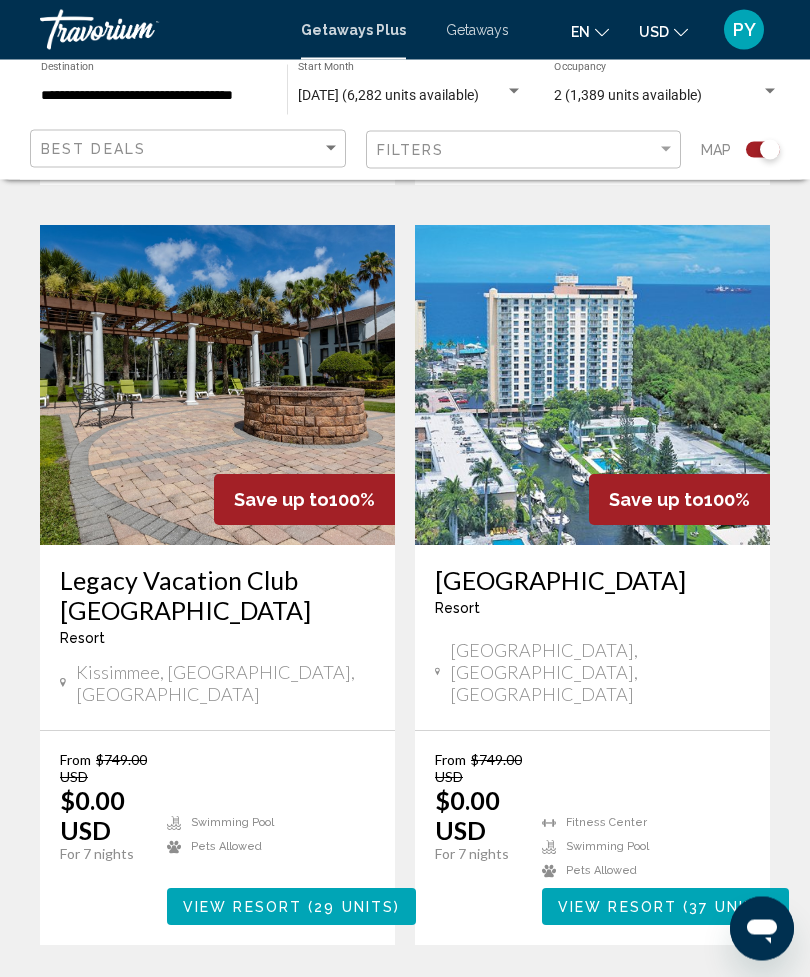 scroll, scrollTop: 4279, scrollLeft: 0, axis: vertical 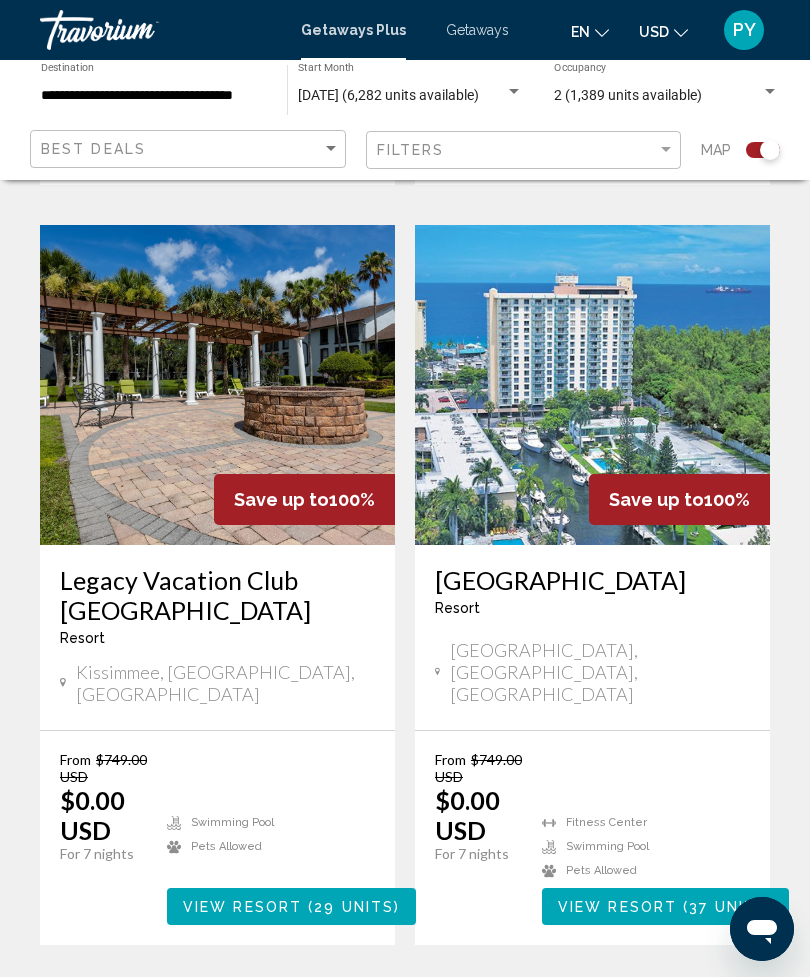 click on "page  2" at bounding box center (265, 1005) 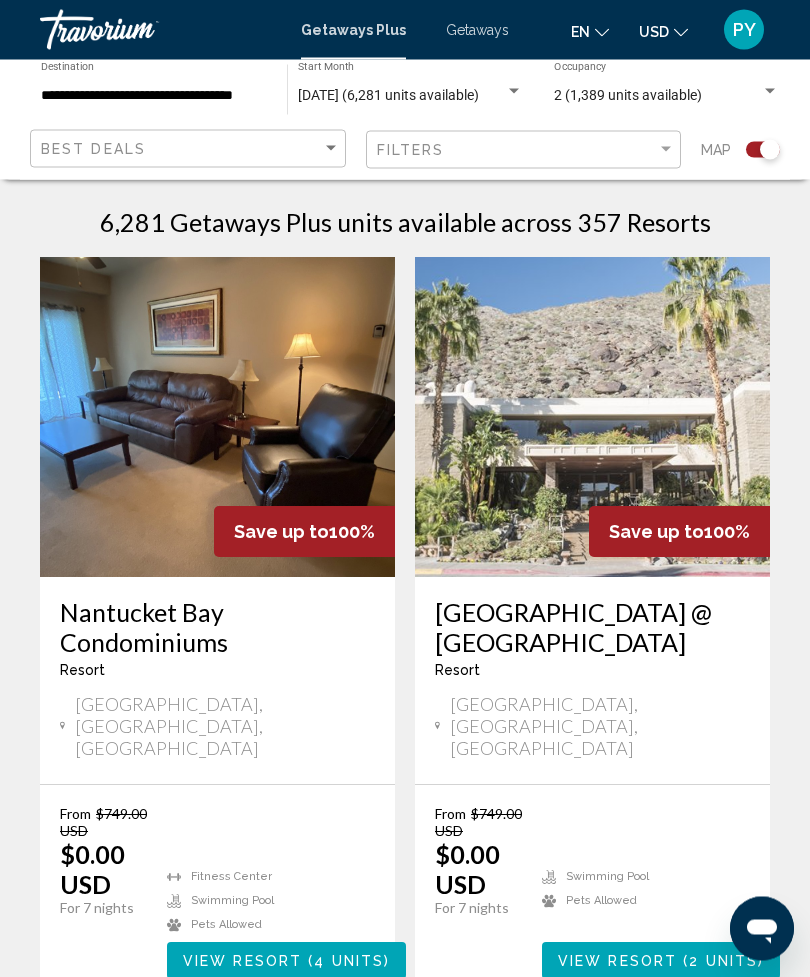 scroll, scrollTop: 433, scrollLeft: 0, axis: vertical 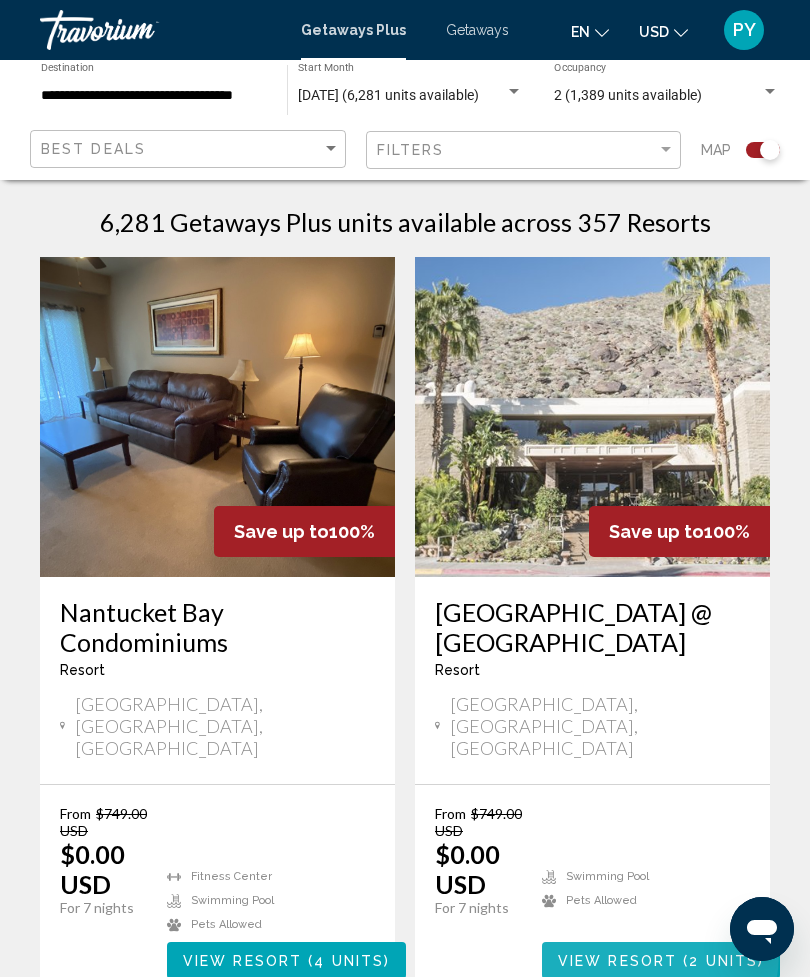 click on "View Resort" at bounding box center [617, 961] 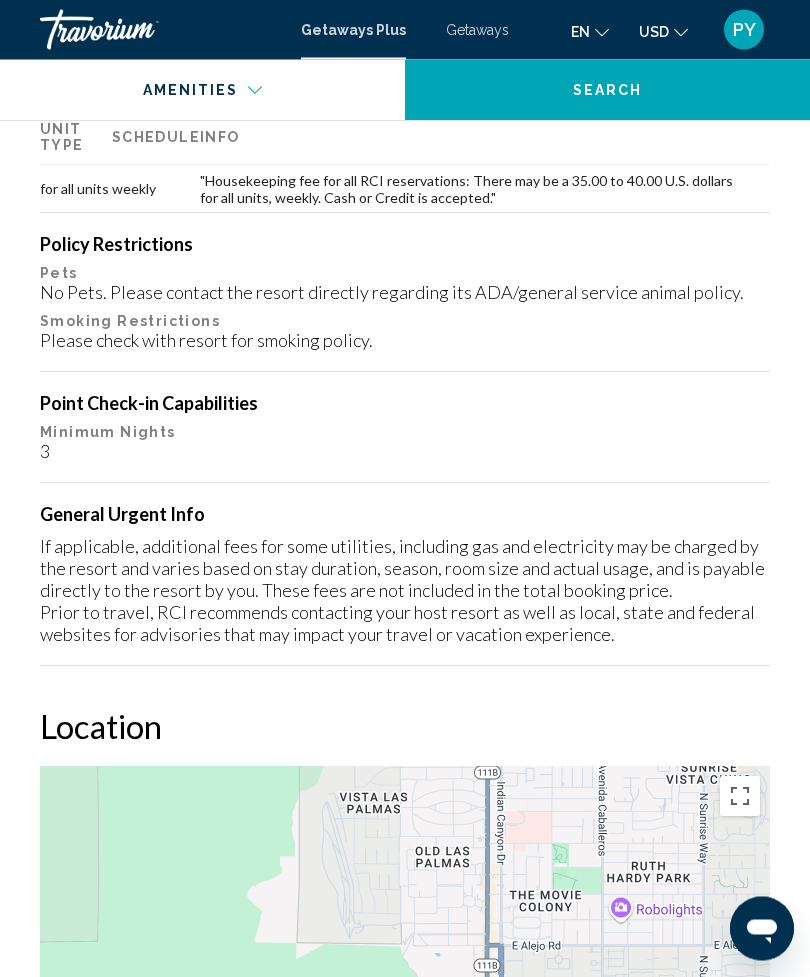 scroll, scrollTop: 2262, scrollLeft: 0, axis: vertical 